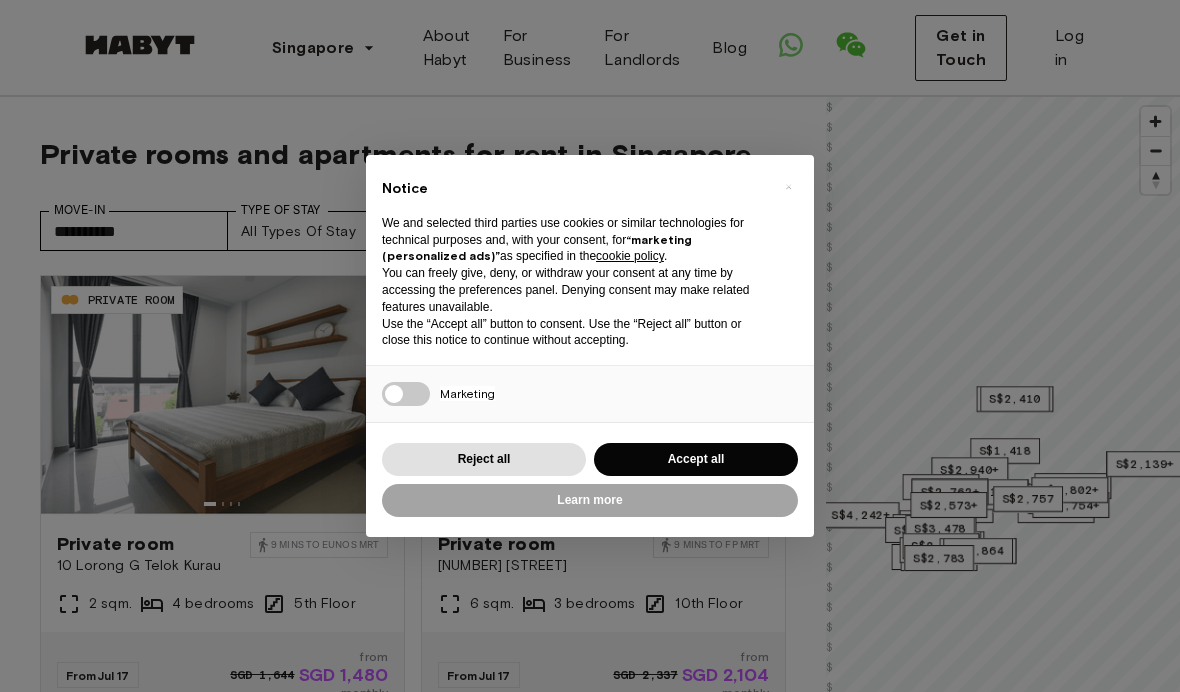 scroll, scrollTop: 0, scrollLeft: 0, axis: both 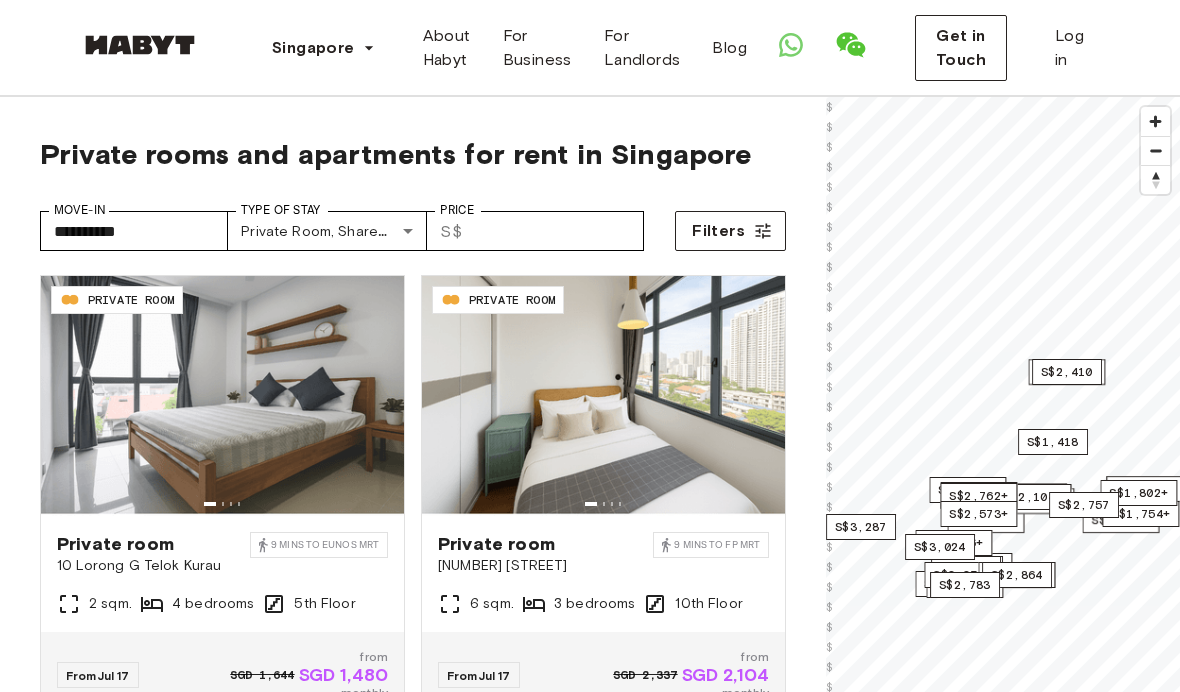 click at bounding box center (140, 45) 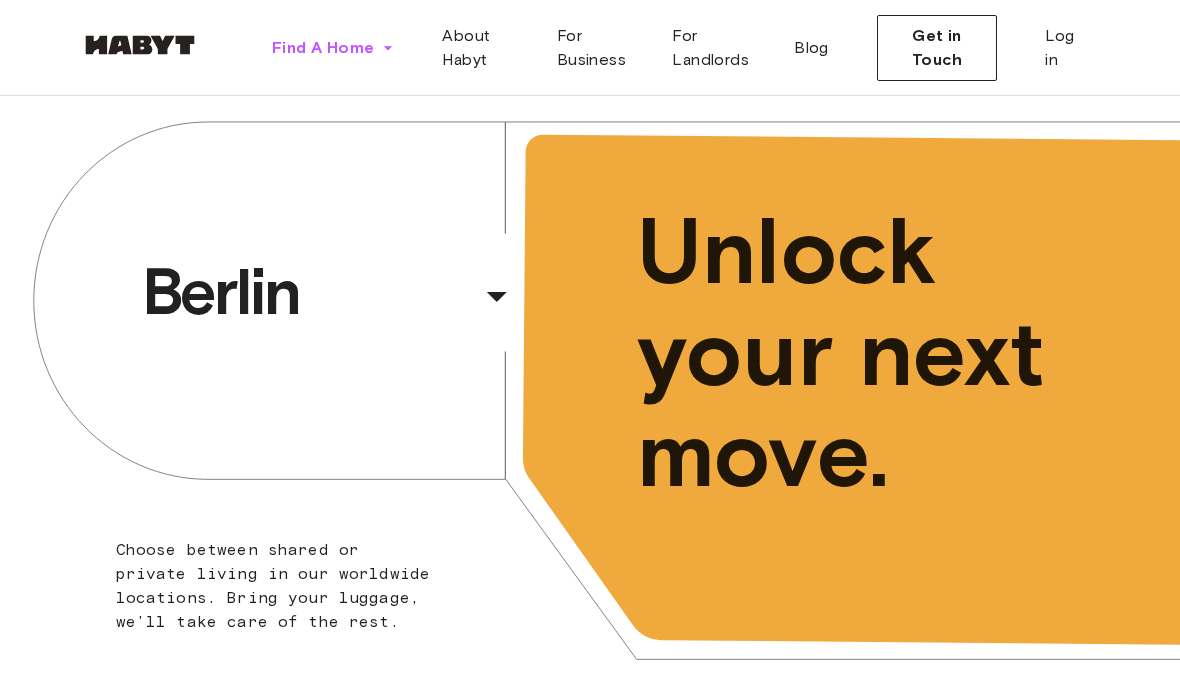 click 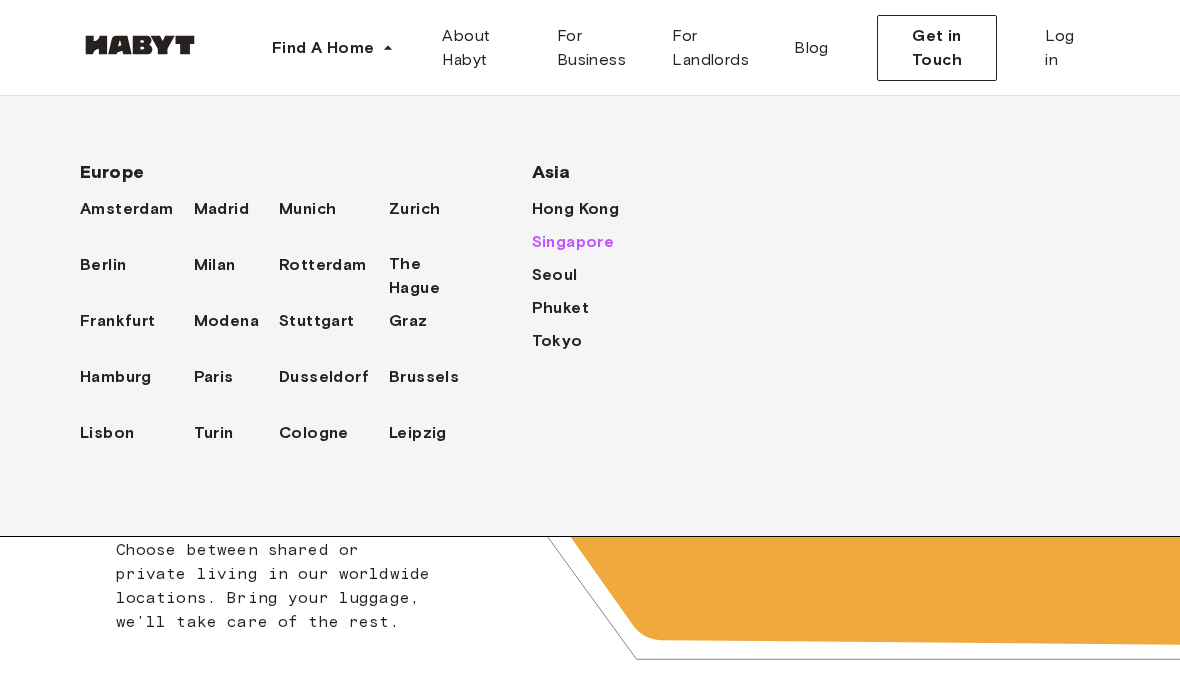 click on "Singapore" at bounding box center (573, 242) 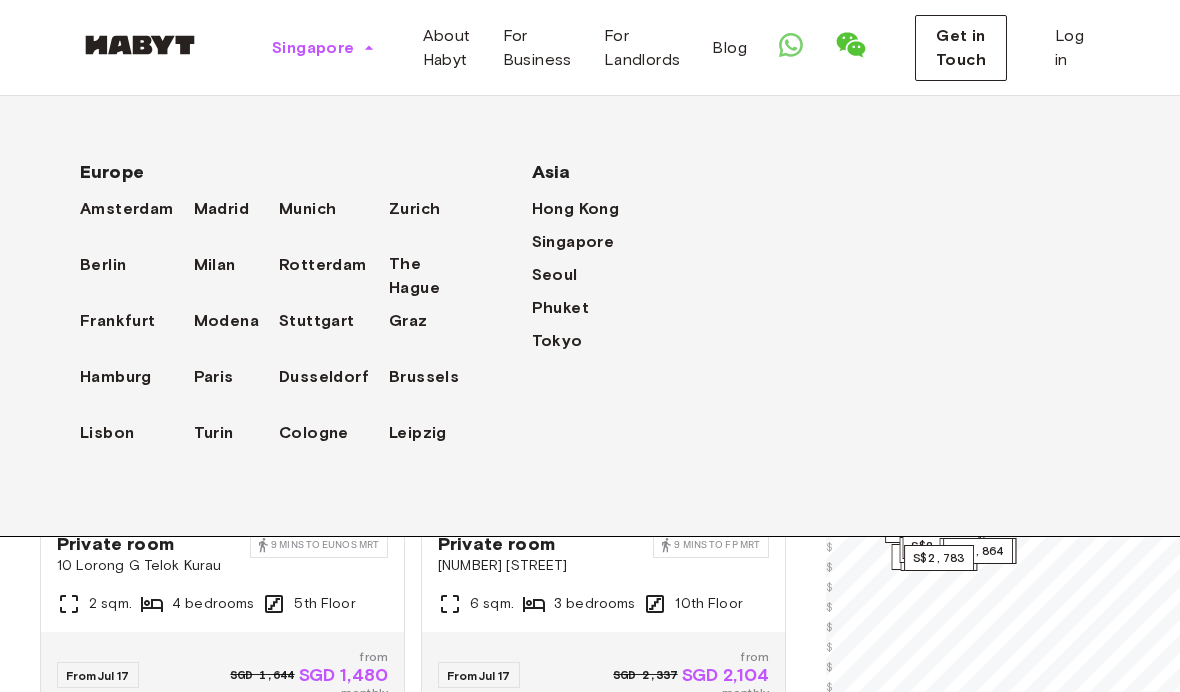click 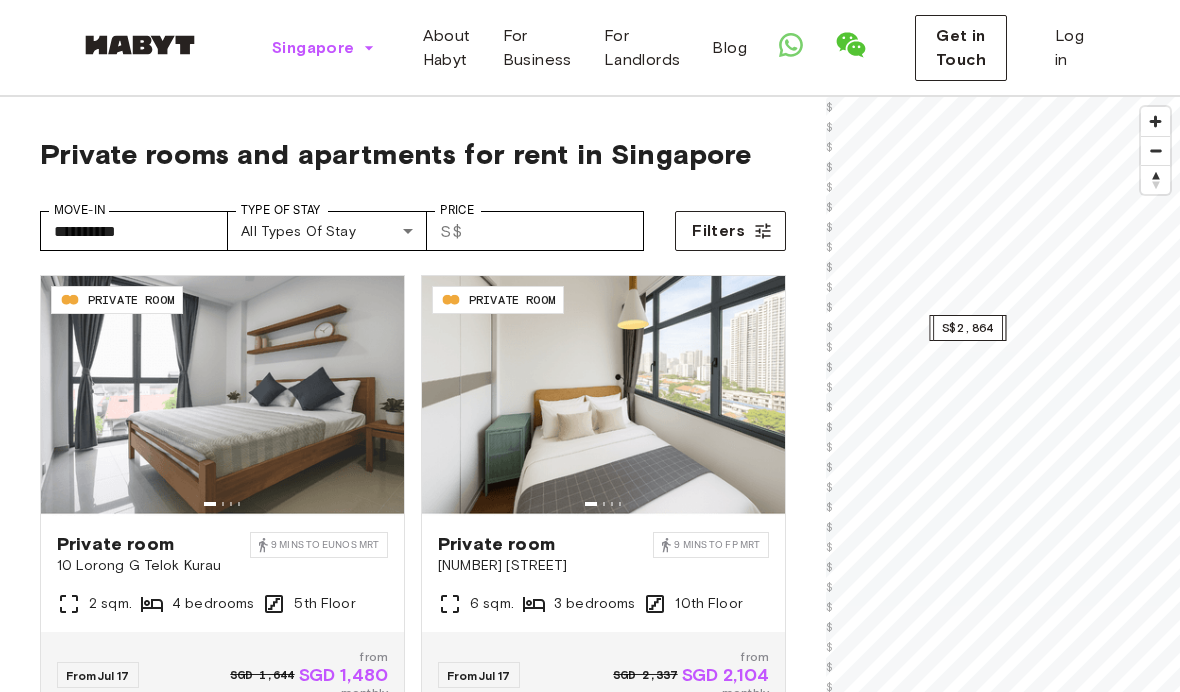 click on "S$2,864" at bounding box center [968, 328] 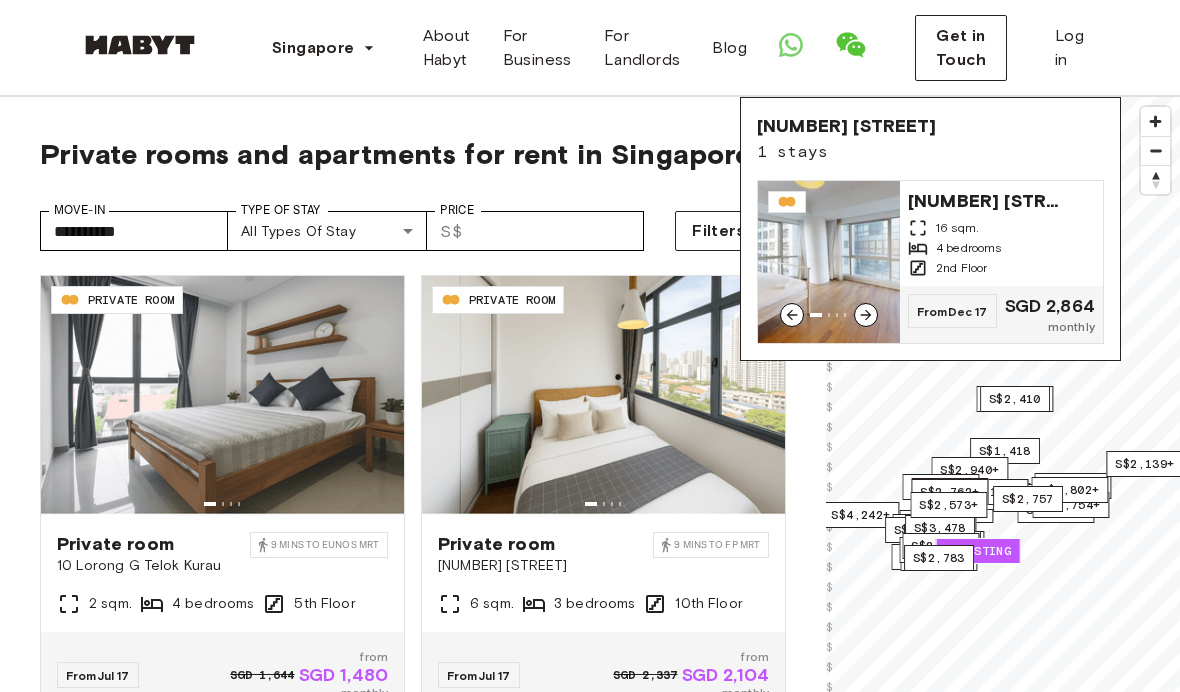 click on "6 Marina Boulevard" at bounding box center [988, 199] 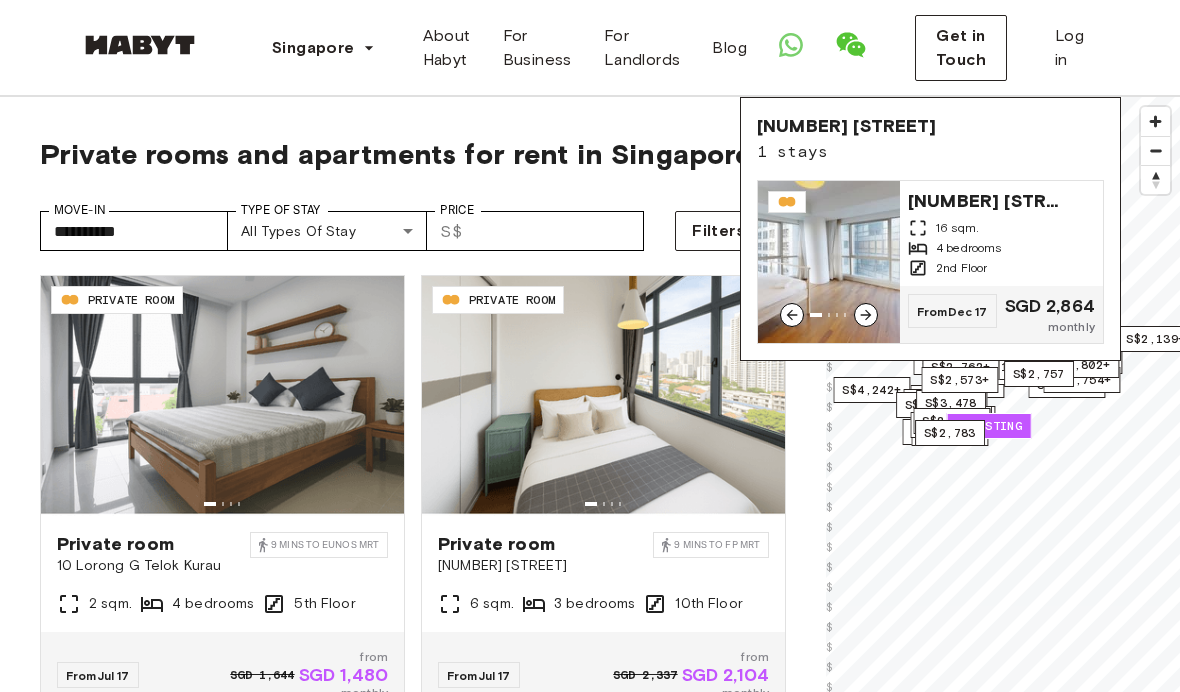 click on "S$2,783" at bounding box center [950, 433] 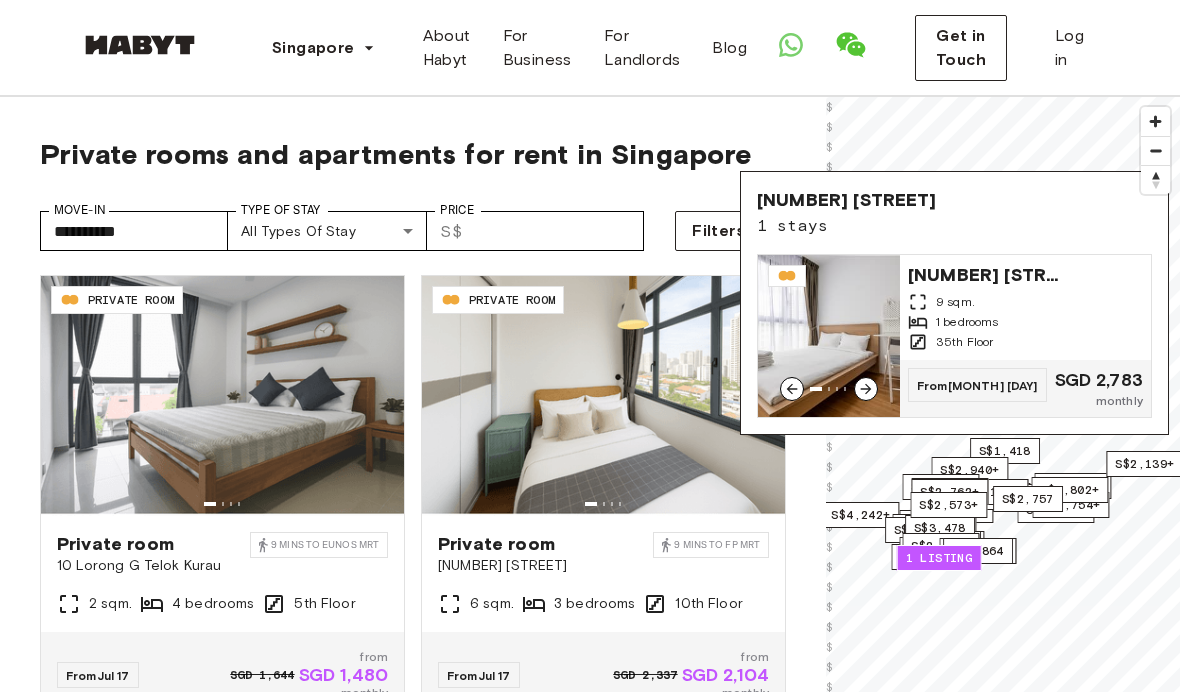 click on "[NUMBER] [STREET]" at bounding box center (988, 273) 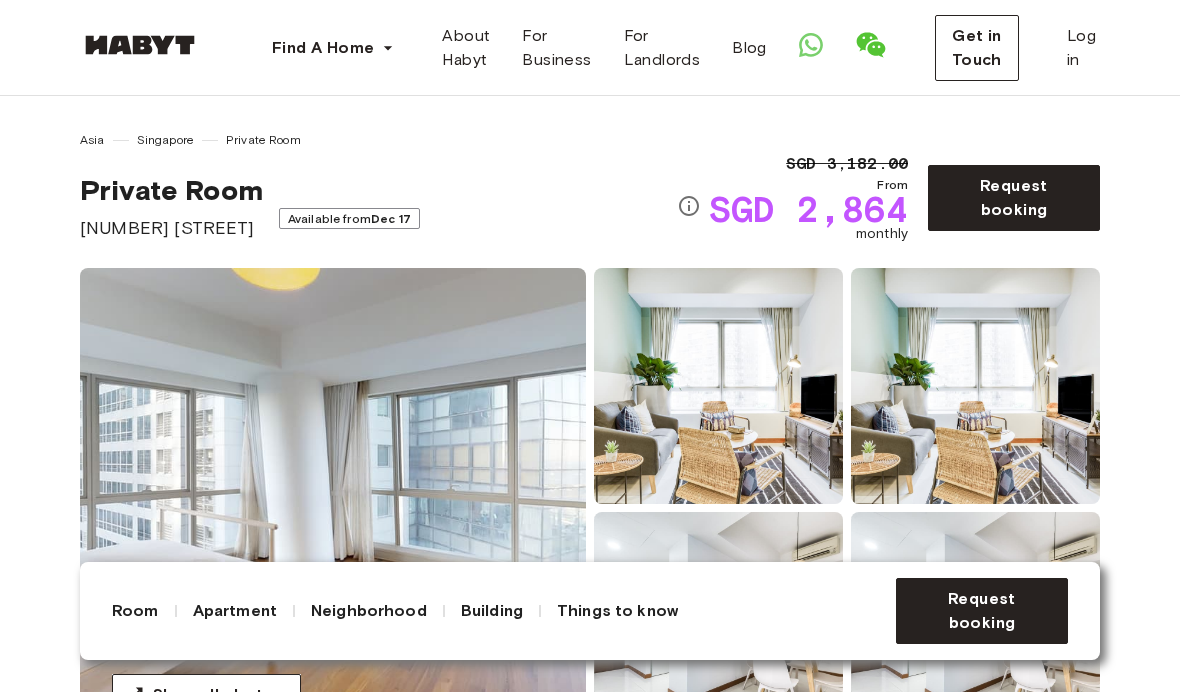 scroll, scrollTop: 210, scrollLeft: 0, axis: vertical 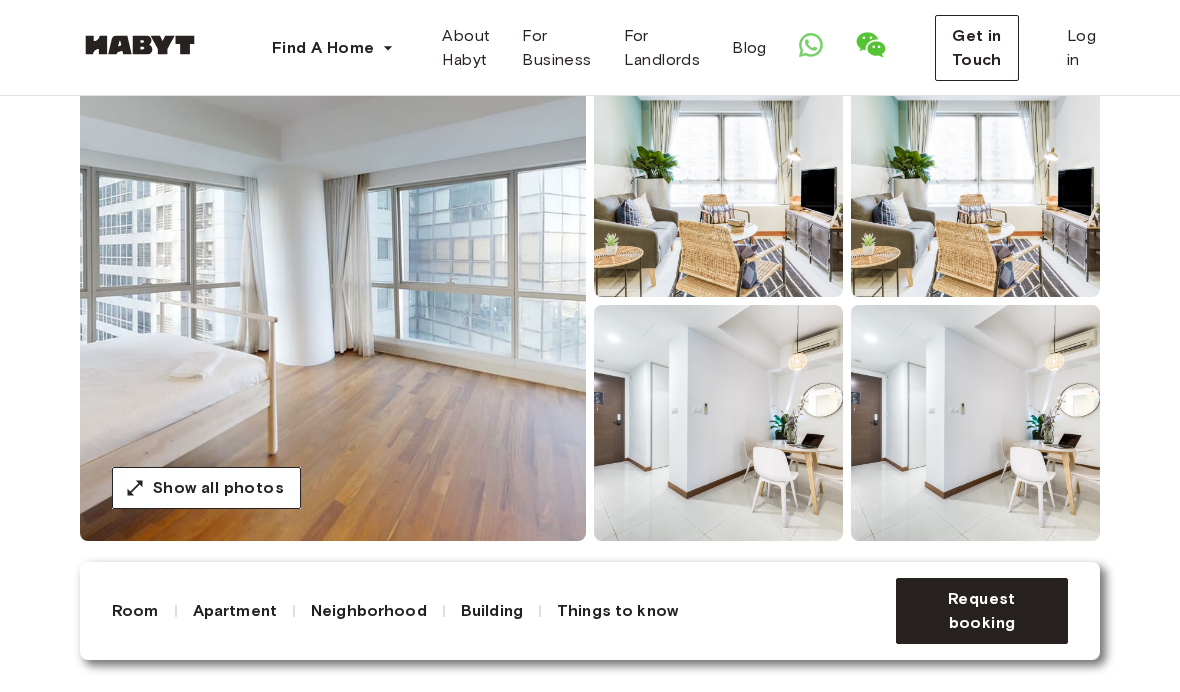 click at bounding box center (333, 301) 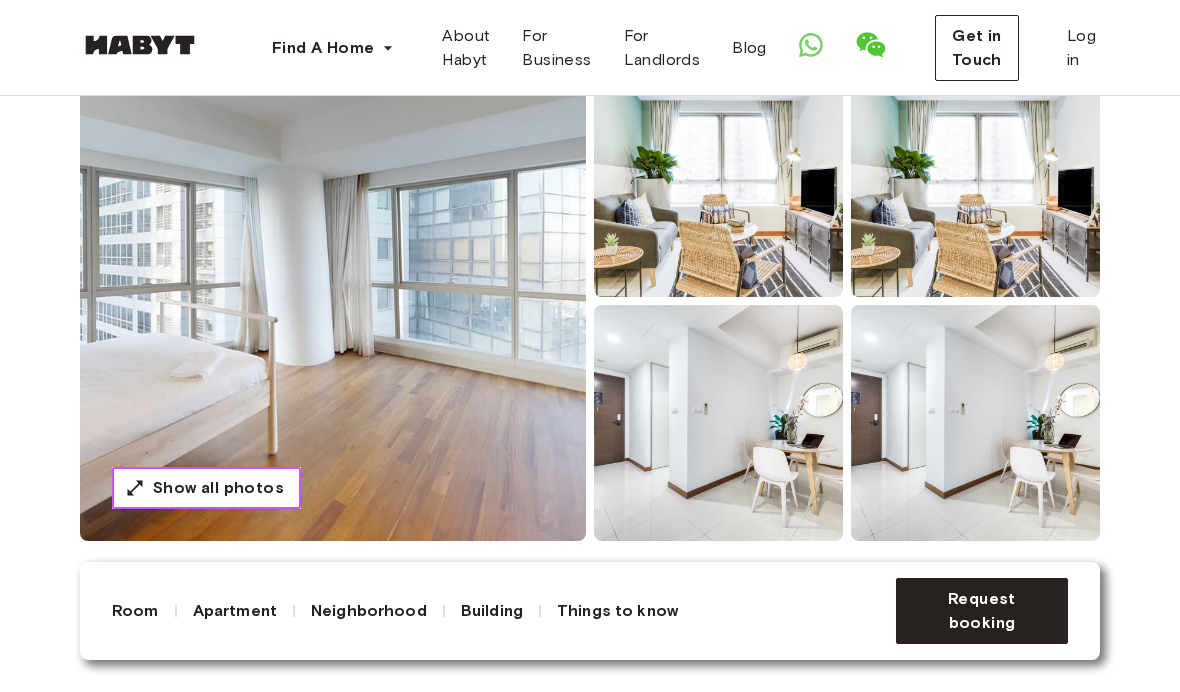 click on "Show all photos" at bounding box center [218, 488] 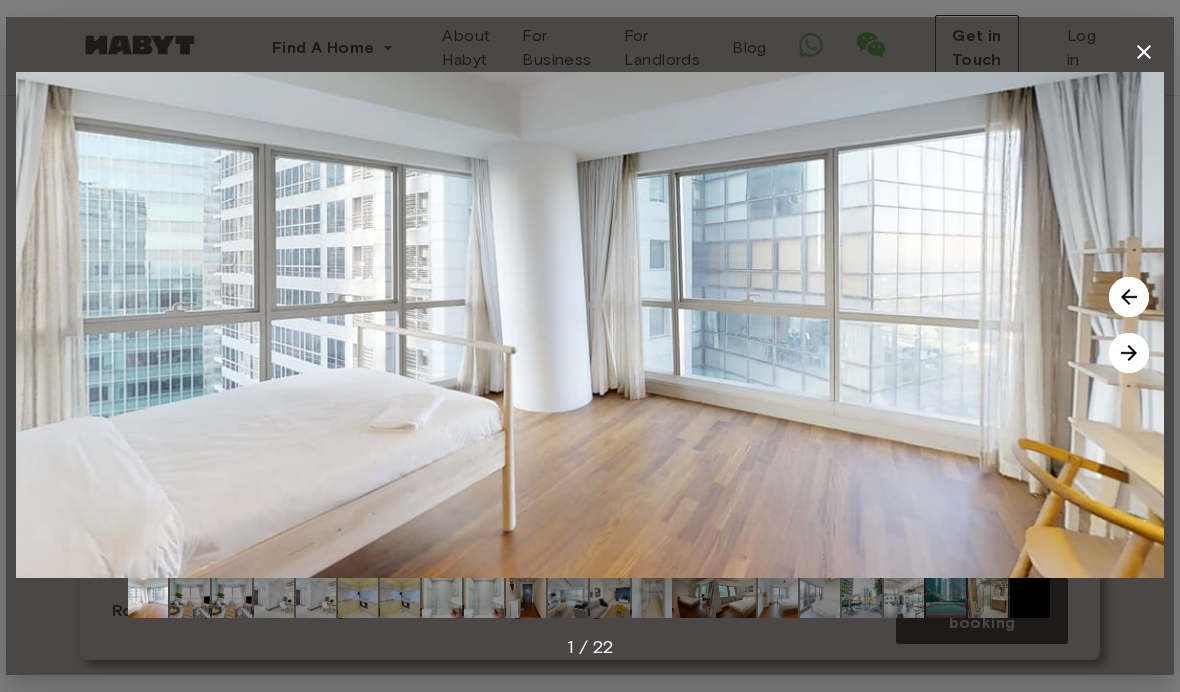 click at bounding box center (1129, 353) 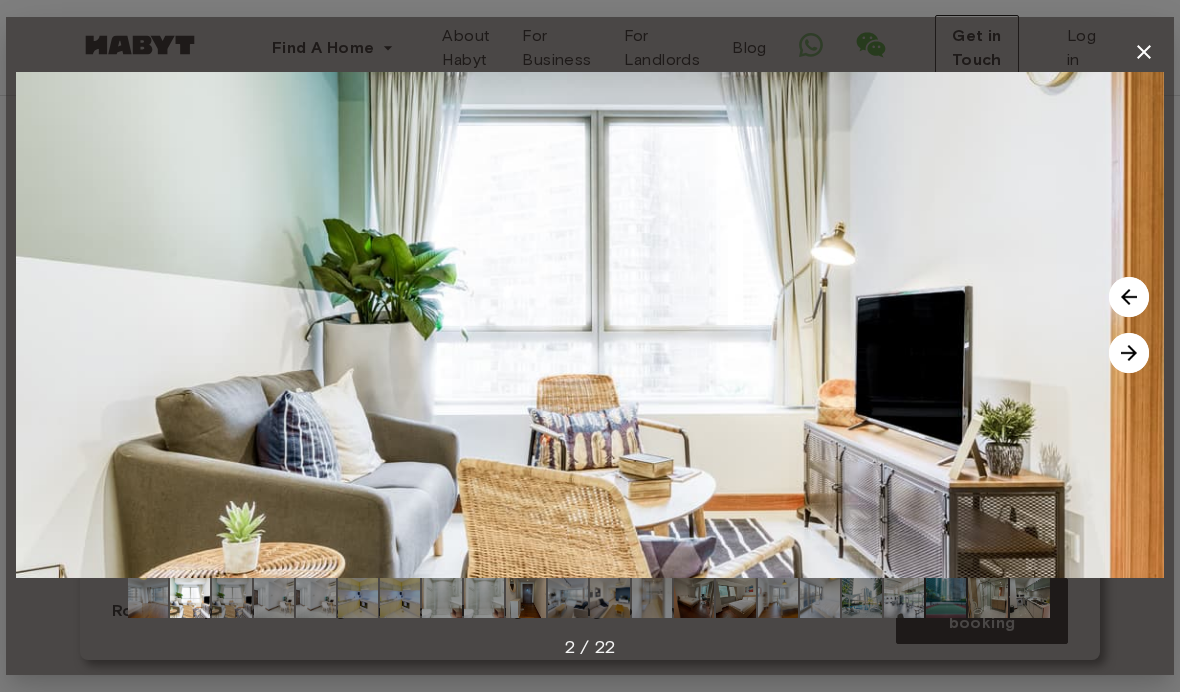 click at bounding box center [1129, 353] 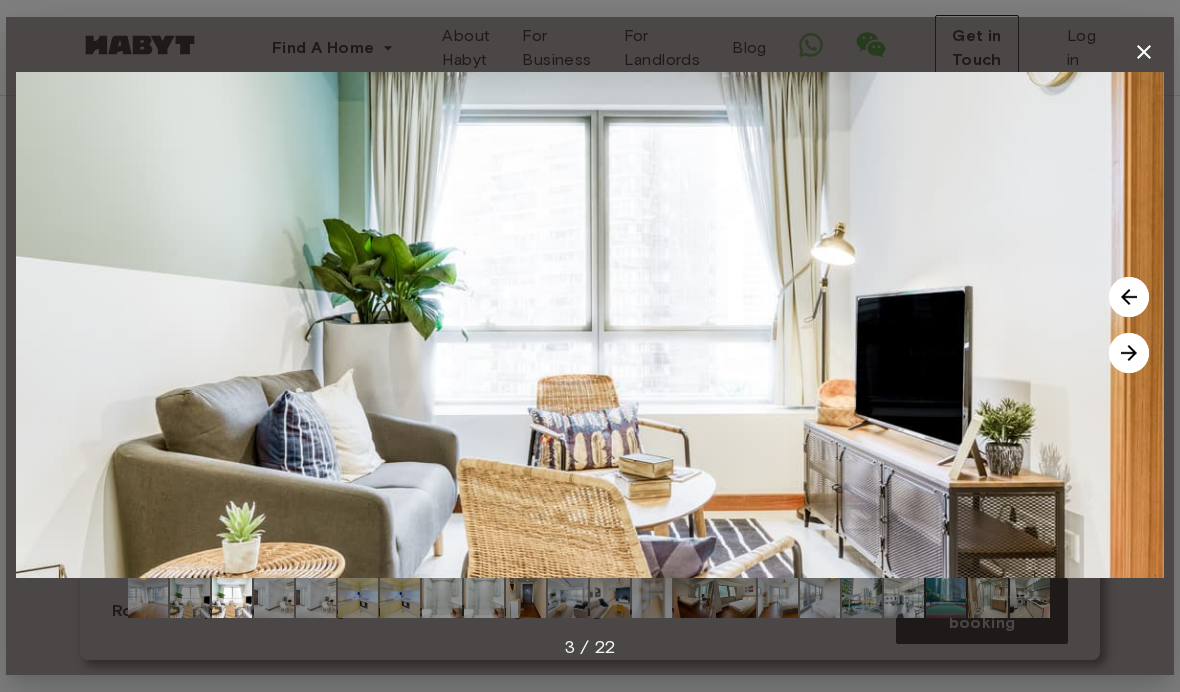 click at bounding box center (1129, 353) 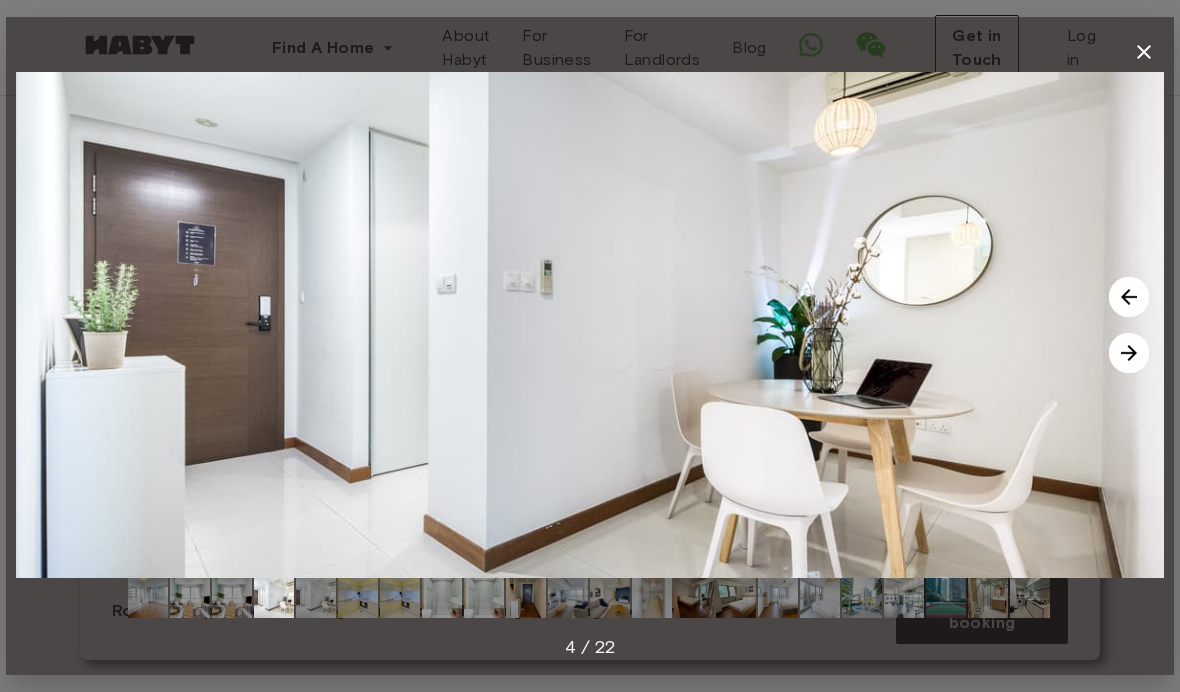 click at bounding box center (1129, 353) 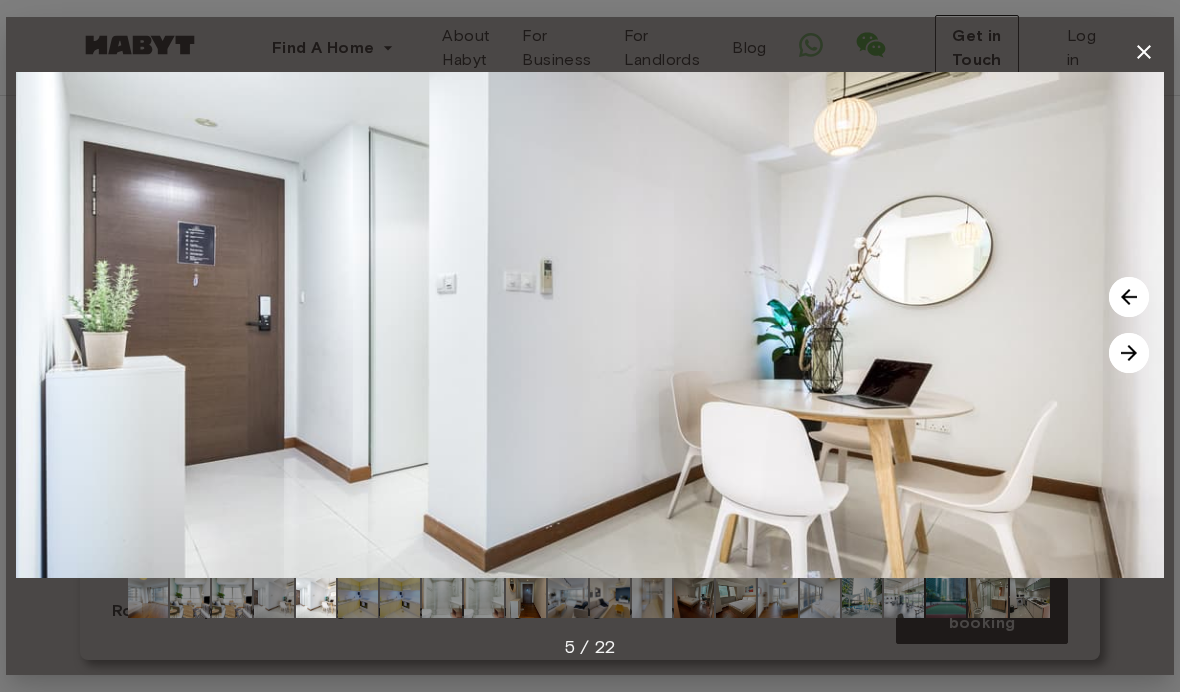 click at bounding box center (1129, 353) 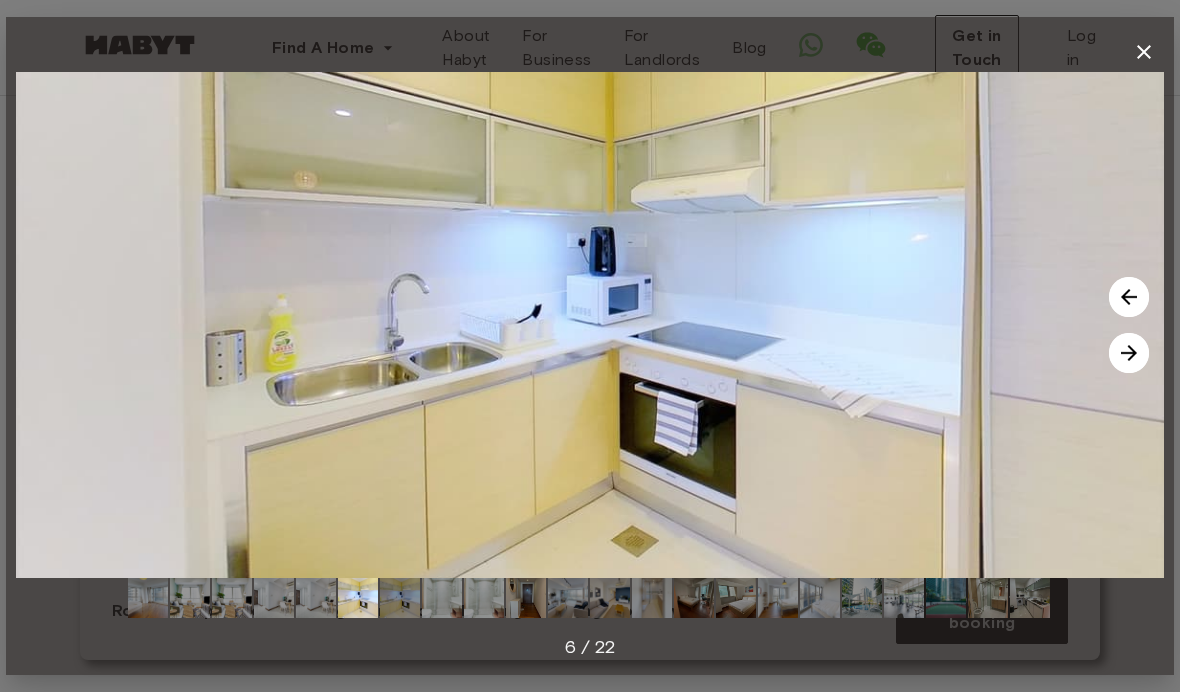 click at bounding box center [1129, 353] 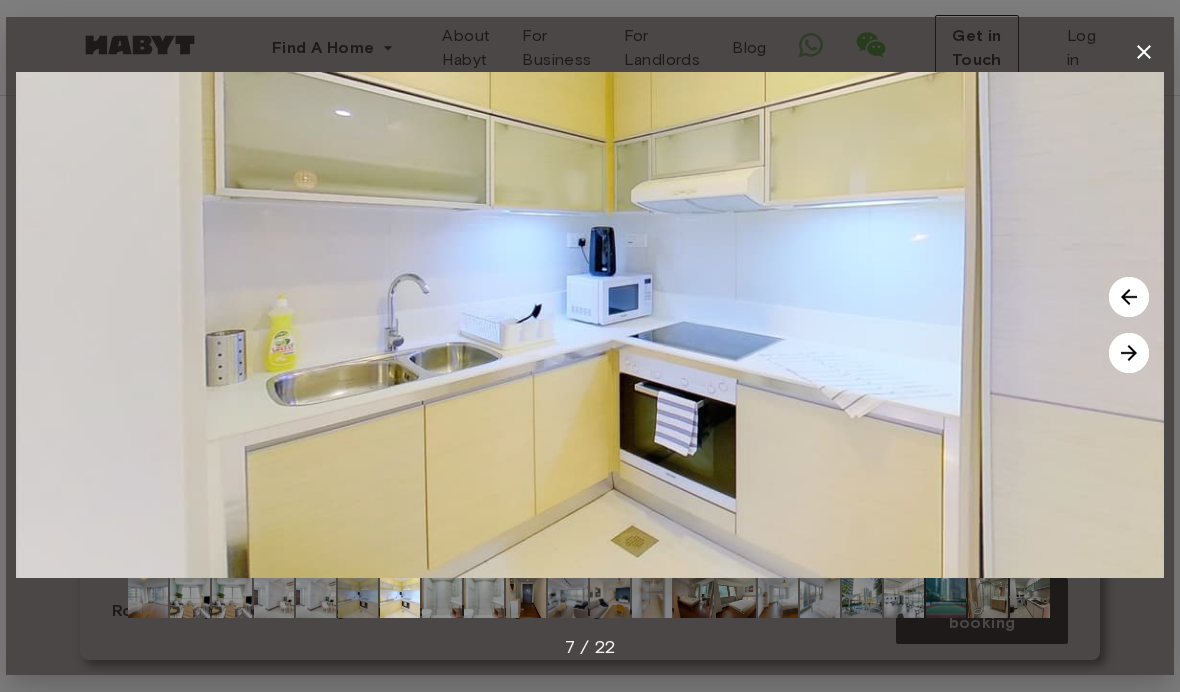 click at bounding box center [1129, 353] 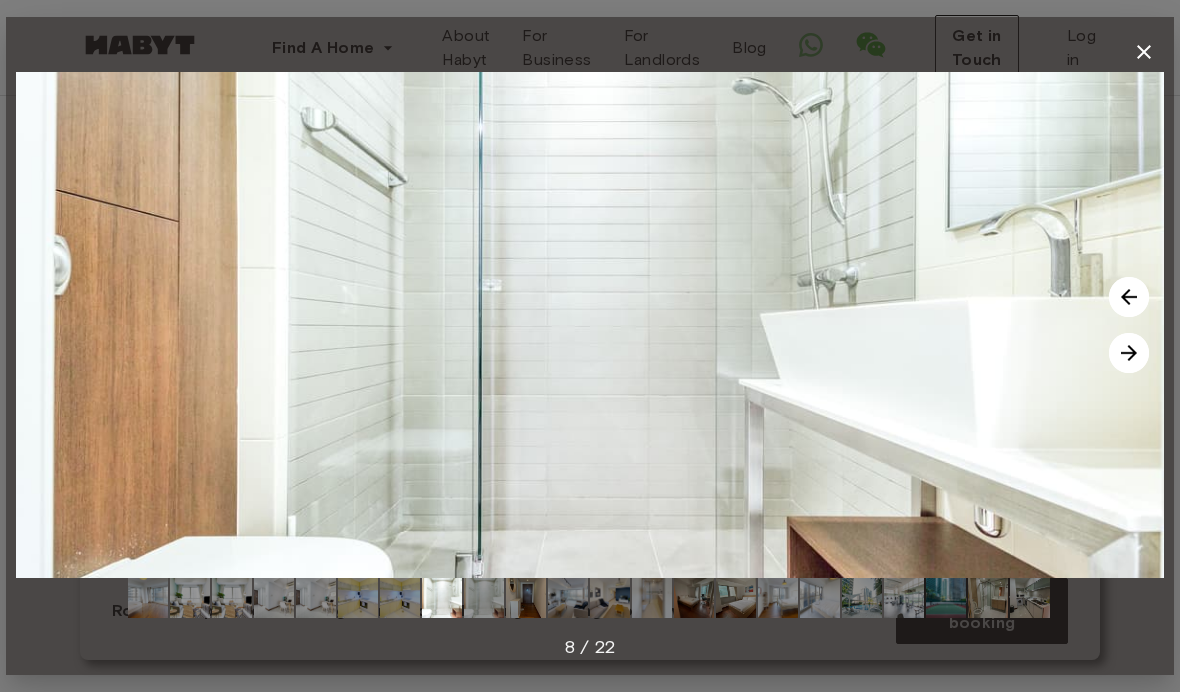 click at bounding box center [1129, 353] 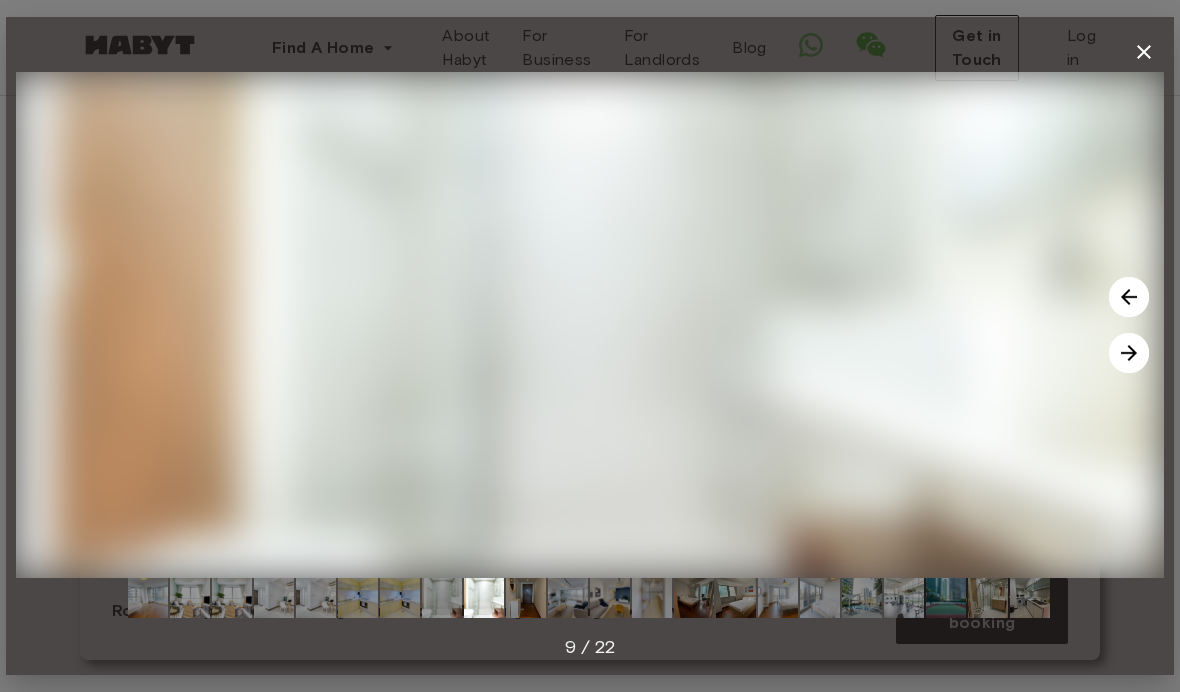 click at bounding box center [1129, 353] 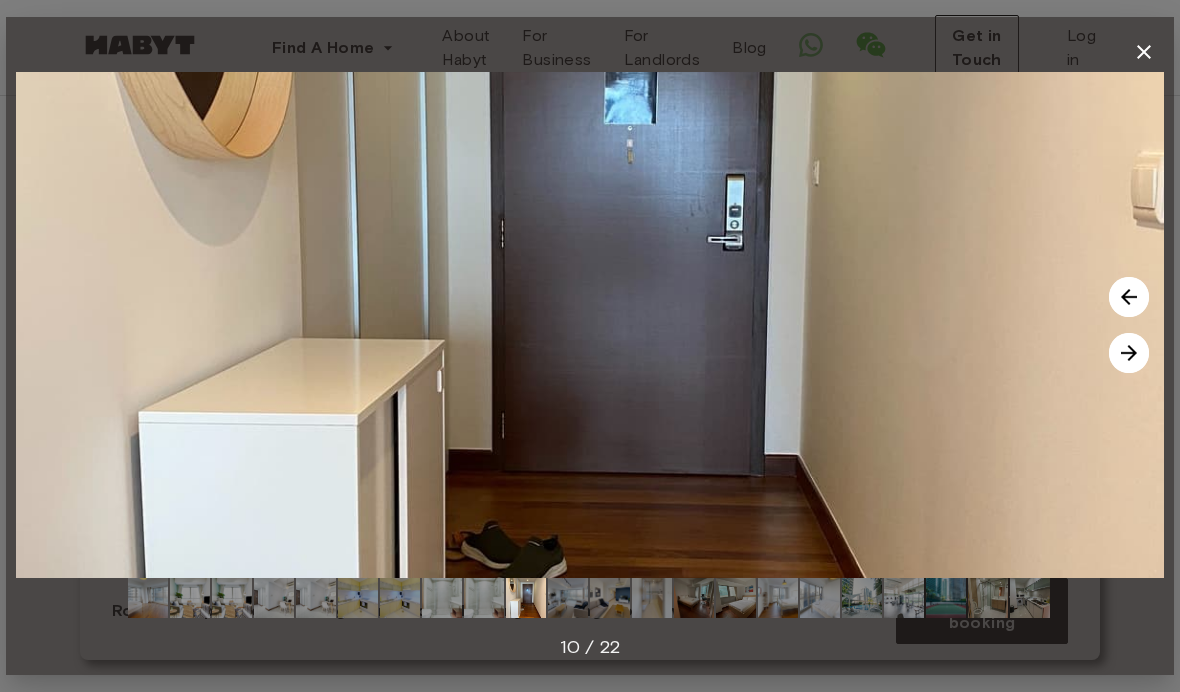 click at bounding box center [1129, 353] 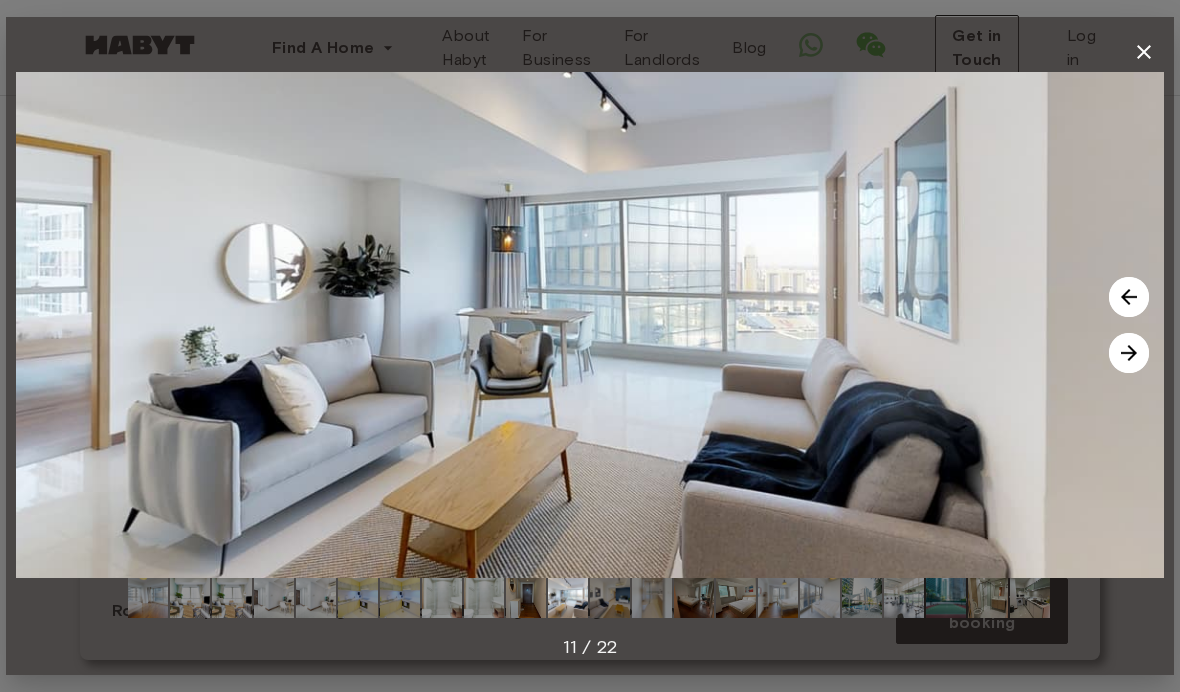 click at bounding box center [1129, 353] 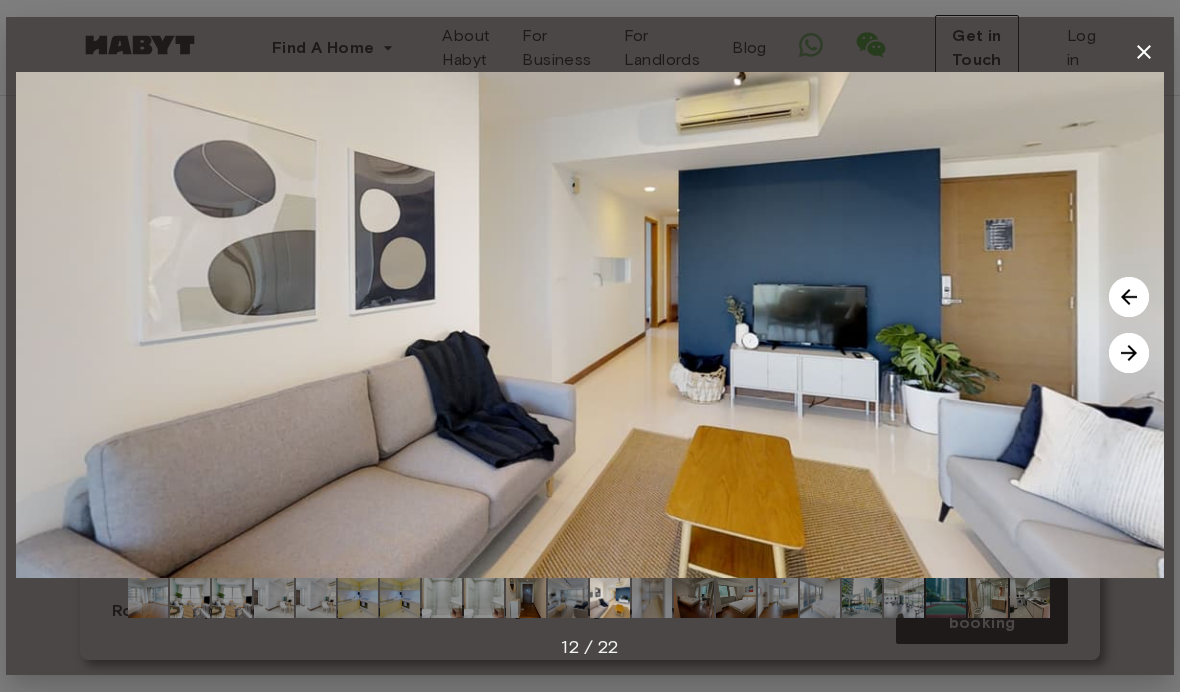 click at bounding box center [1129, 353] 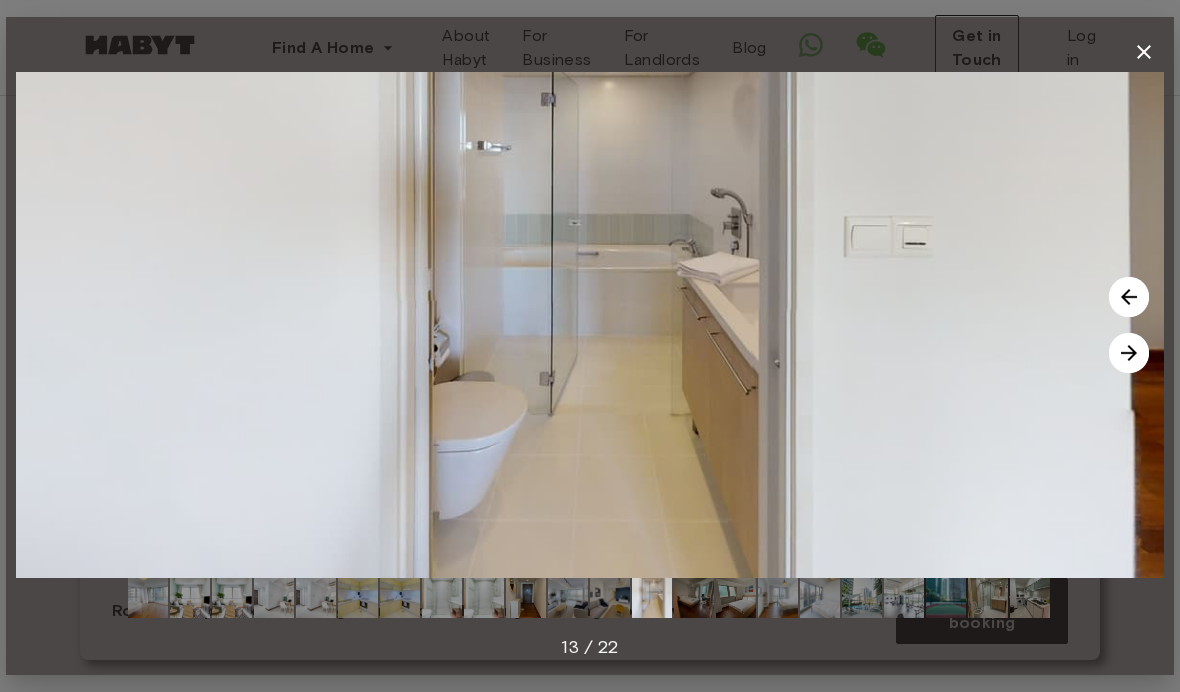 click at bounding box center (1129, 353) 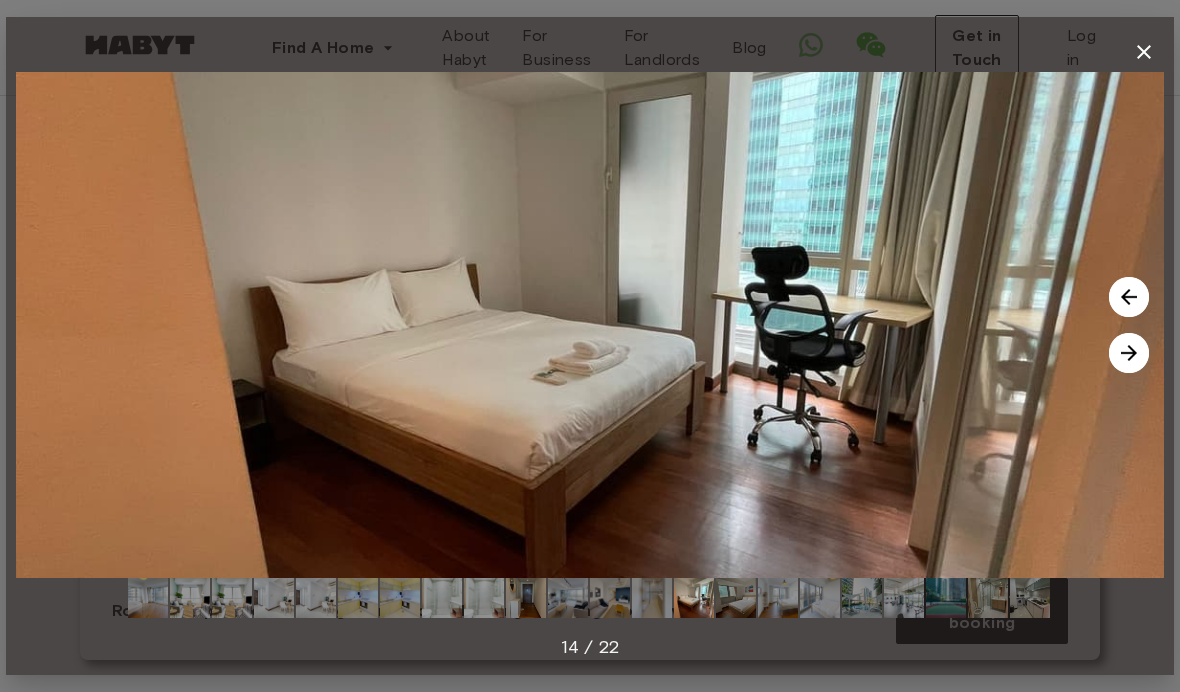click at bounding box center [1129, 353] 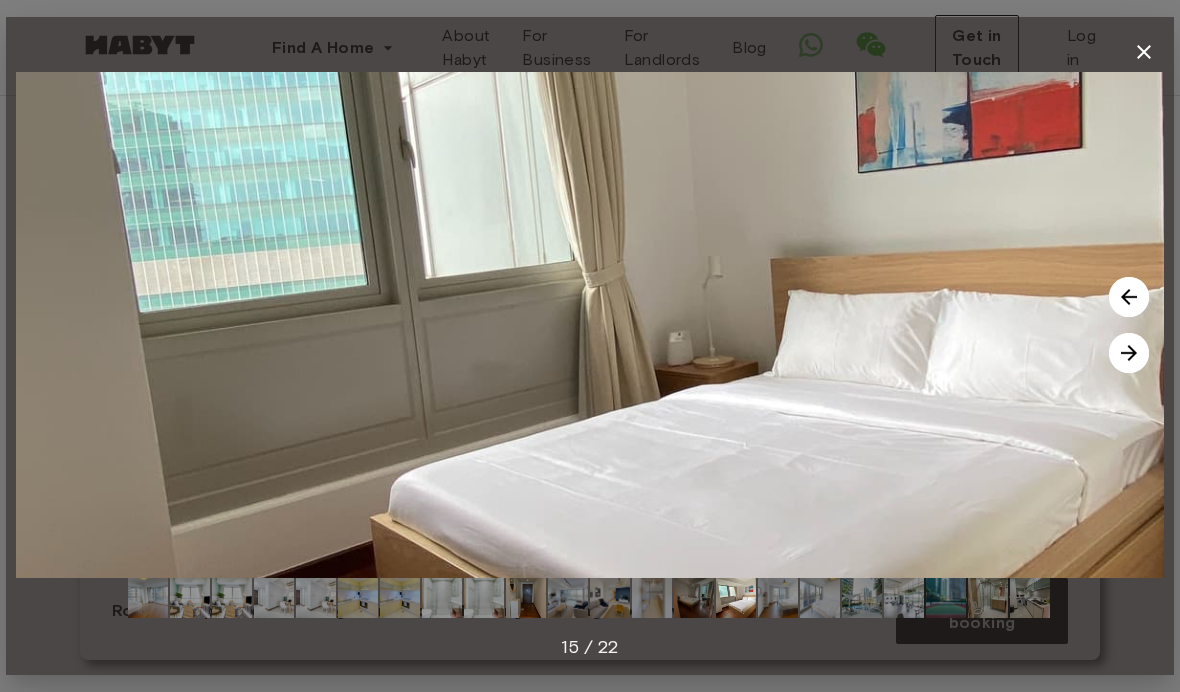 click at bounding box center (1129, 353) 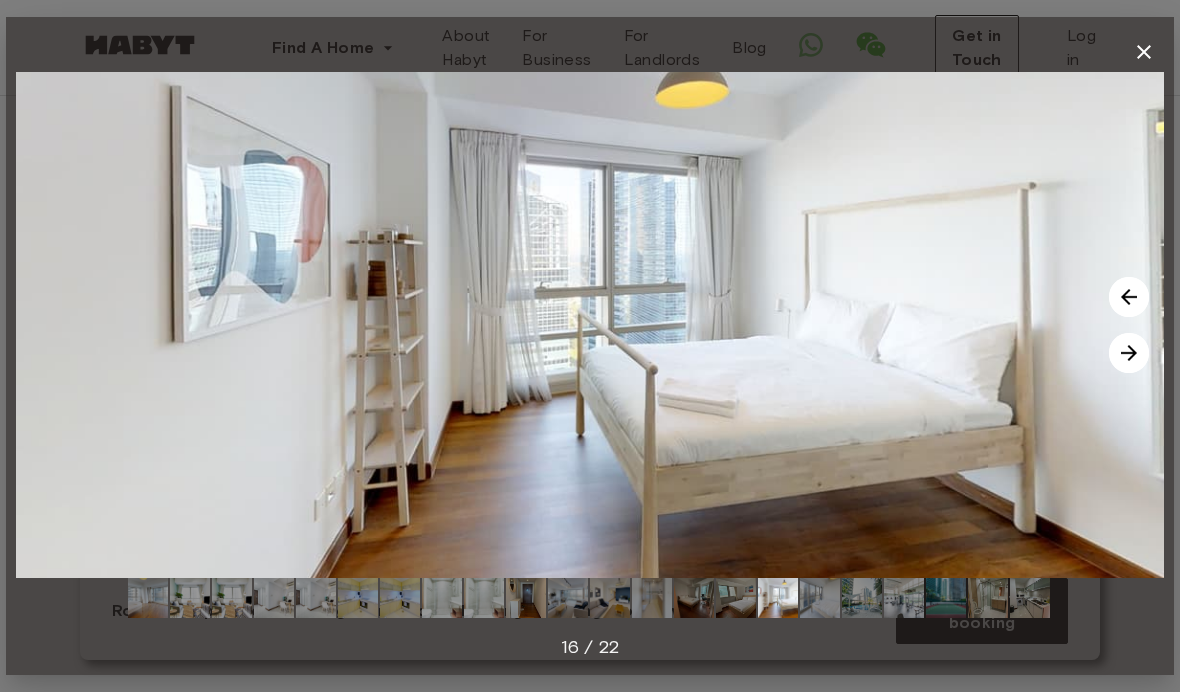 click at bounding box center (1129, 353) 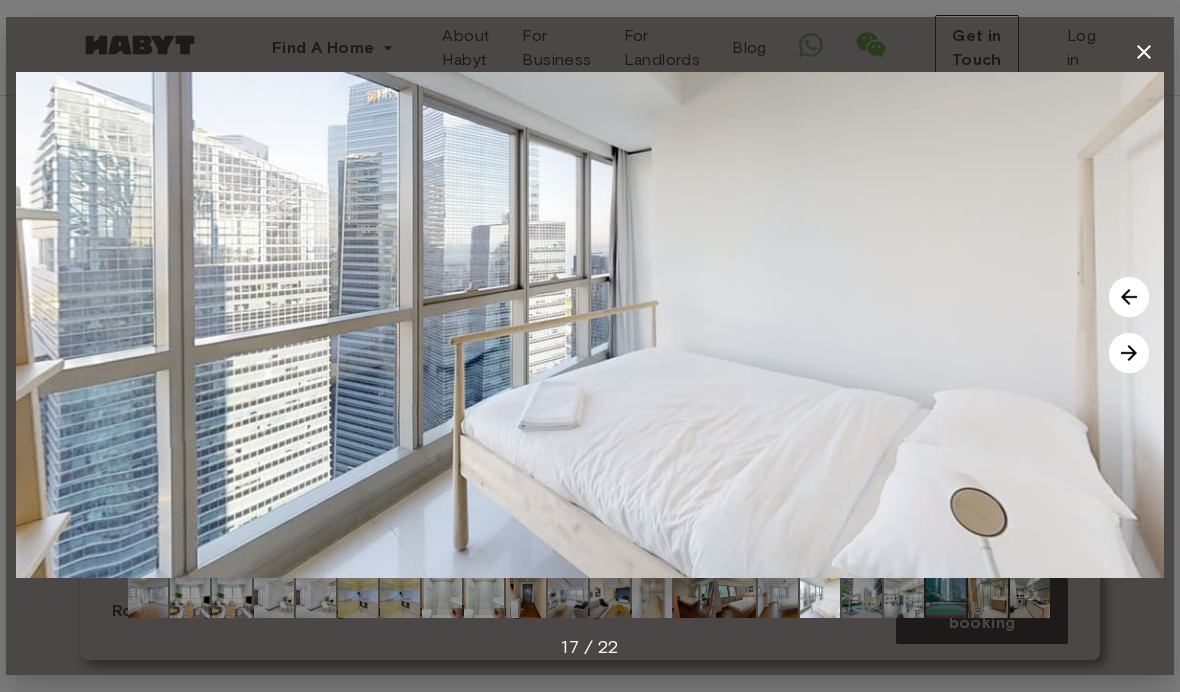 click at bounding box center [1129, 353] 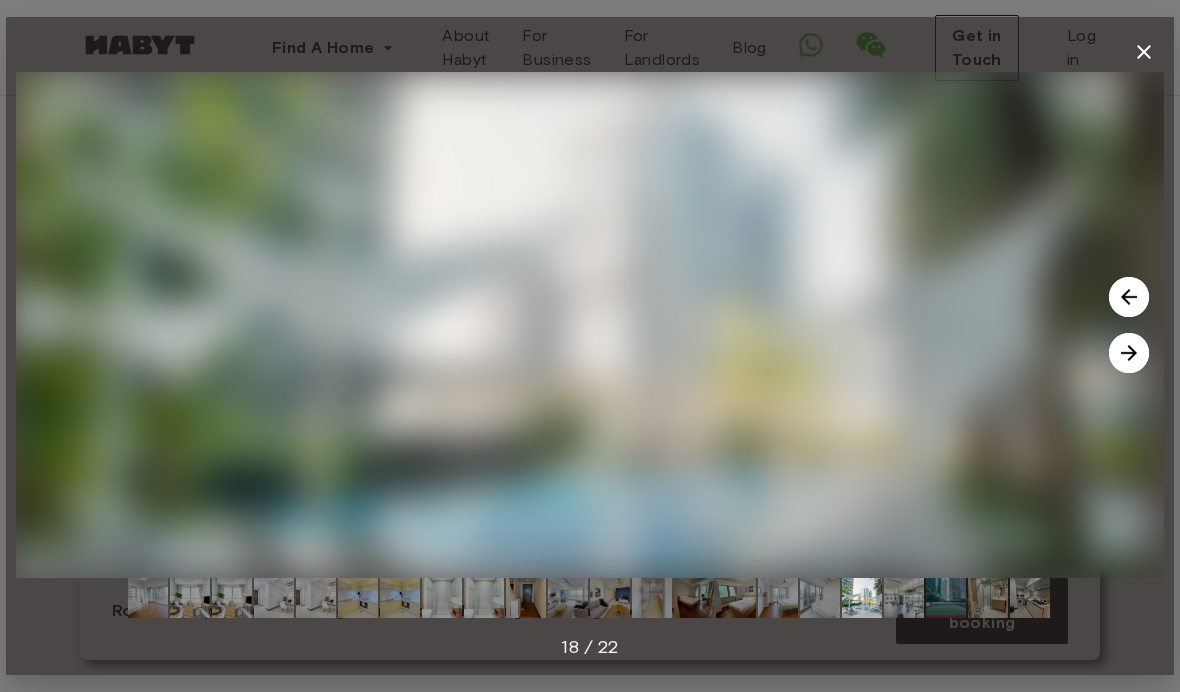 click 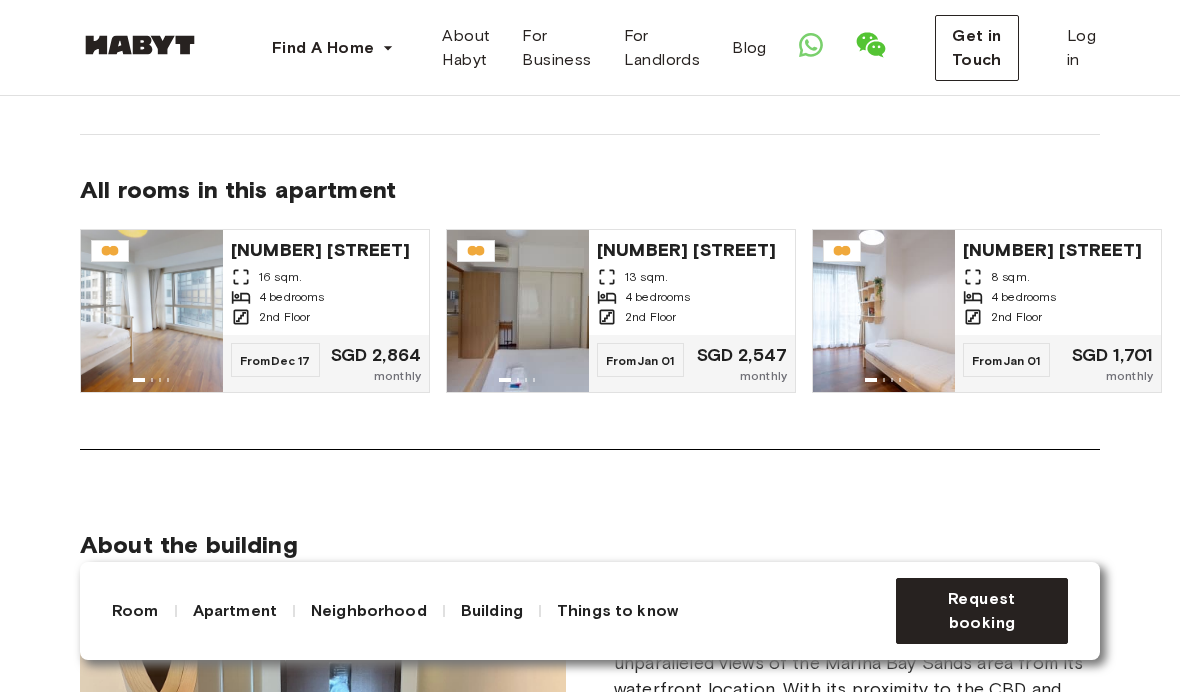 scroll, scrollTop: 1649, scrollLeft: 0, axis: vertical 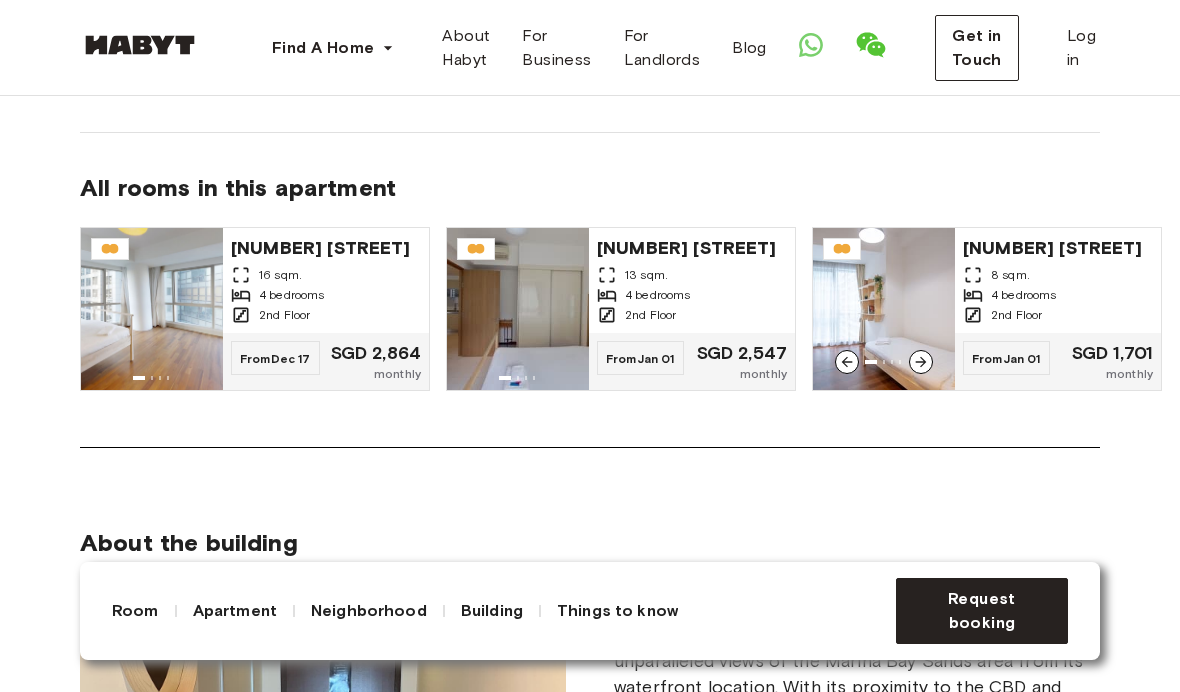 click on "6 Marina Boulevard" at bounding box center (1058, 246) 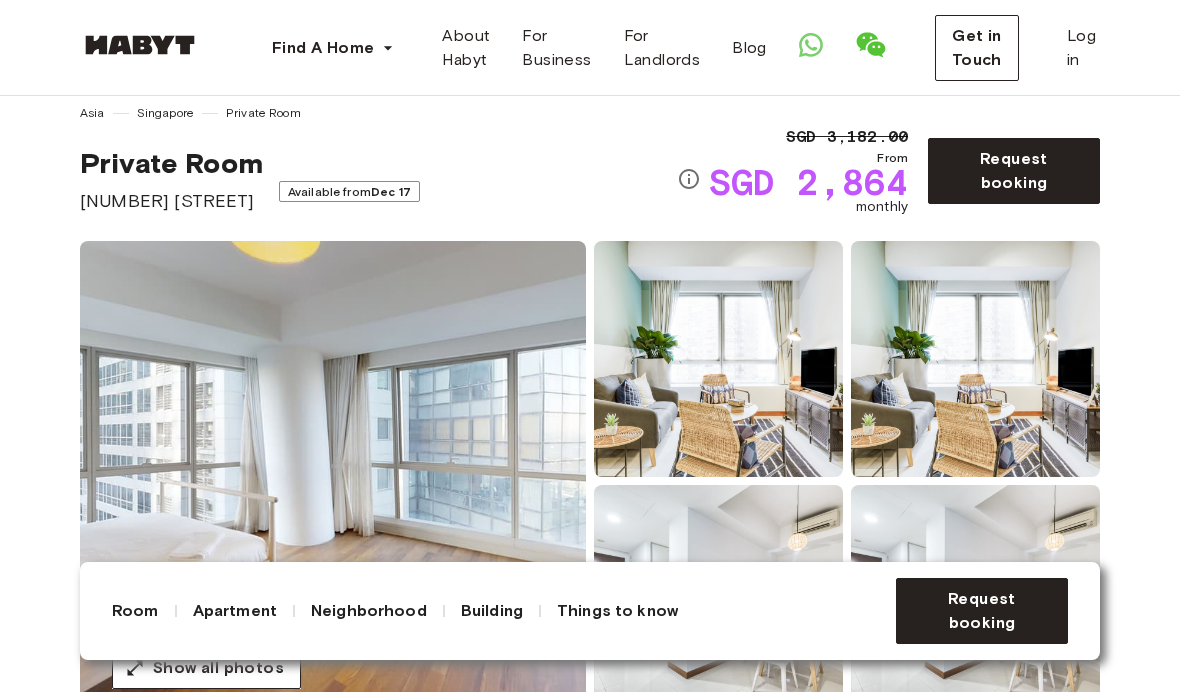 scroll, scrollTop: 0, scrollLeft: 0, axis: both 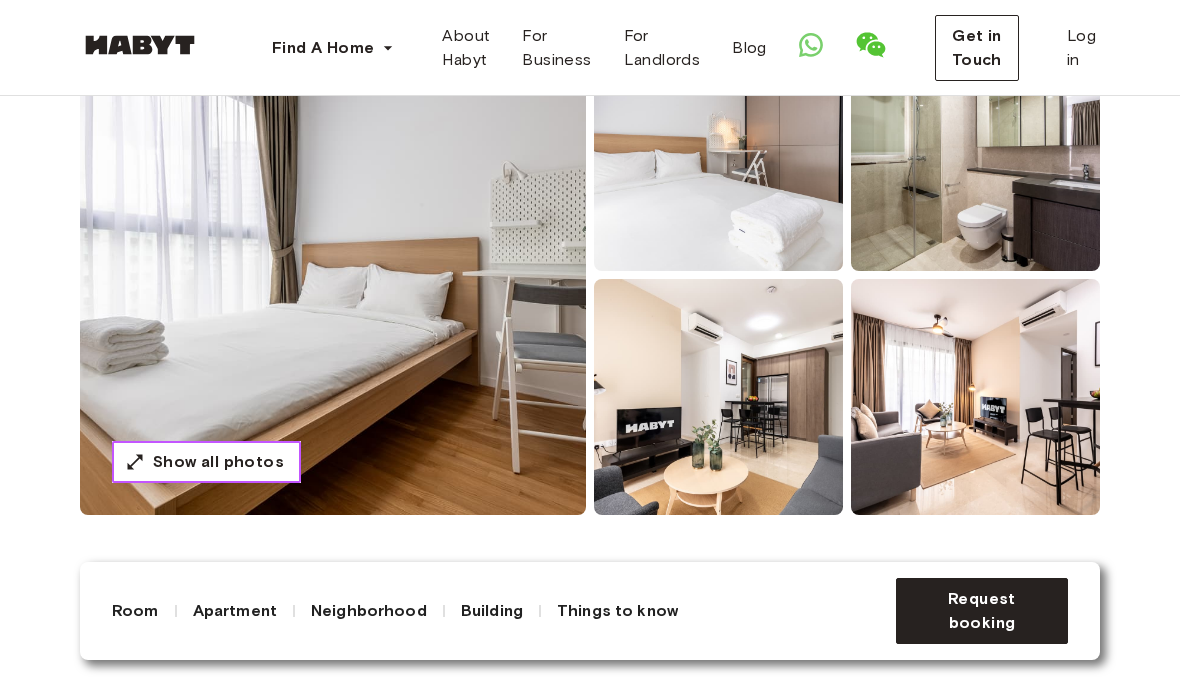 click on "Show all photos" at bounding box center [206, 462] 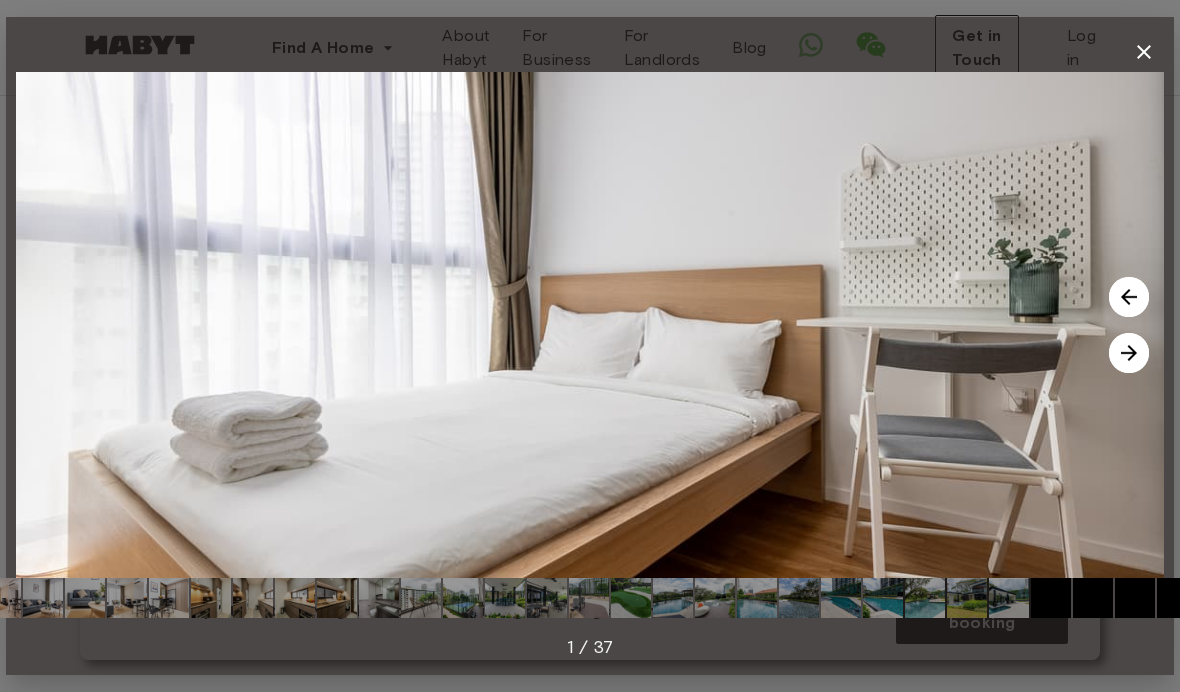 click at bounding box center [1129, 353] 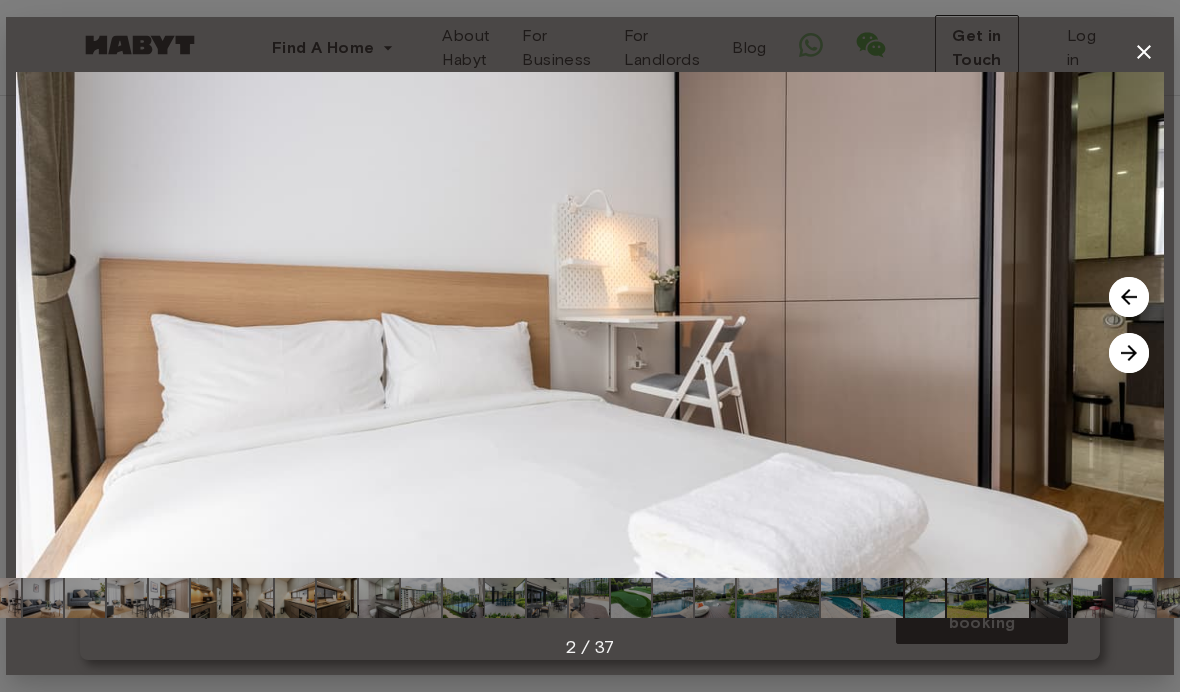 click at bounding box center (1129, 353) 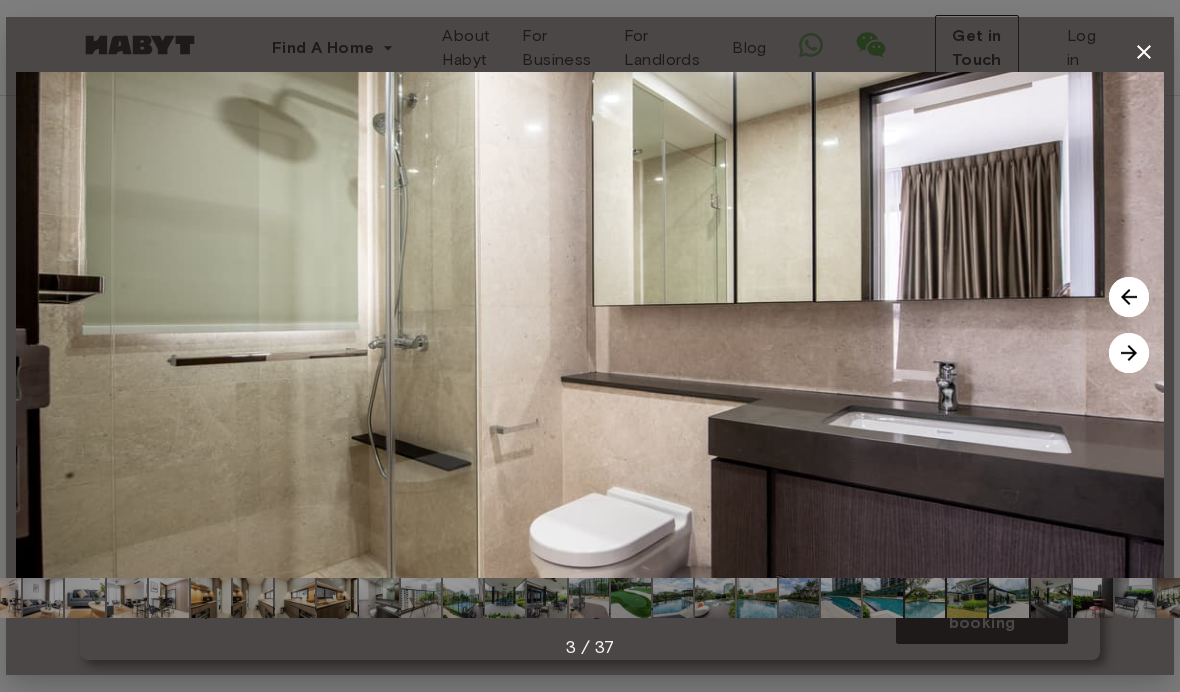 click at bounding box center [1129, 353] 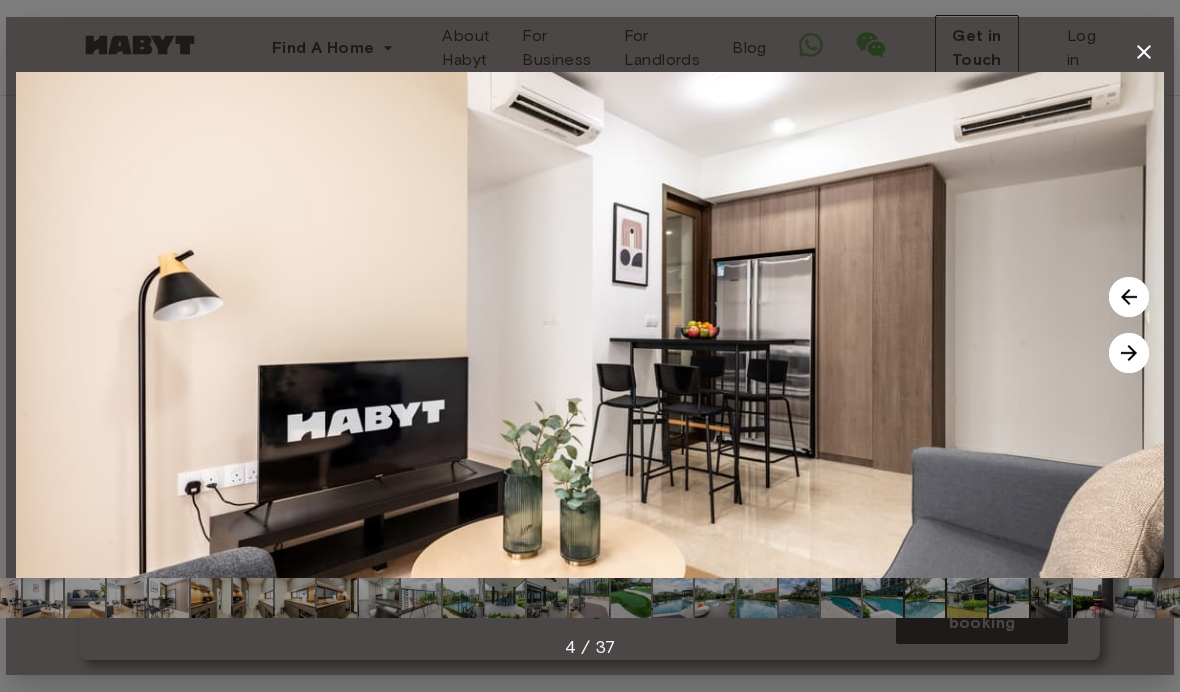 click at bounding box center (1129, 353) 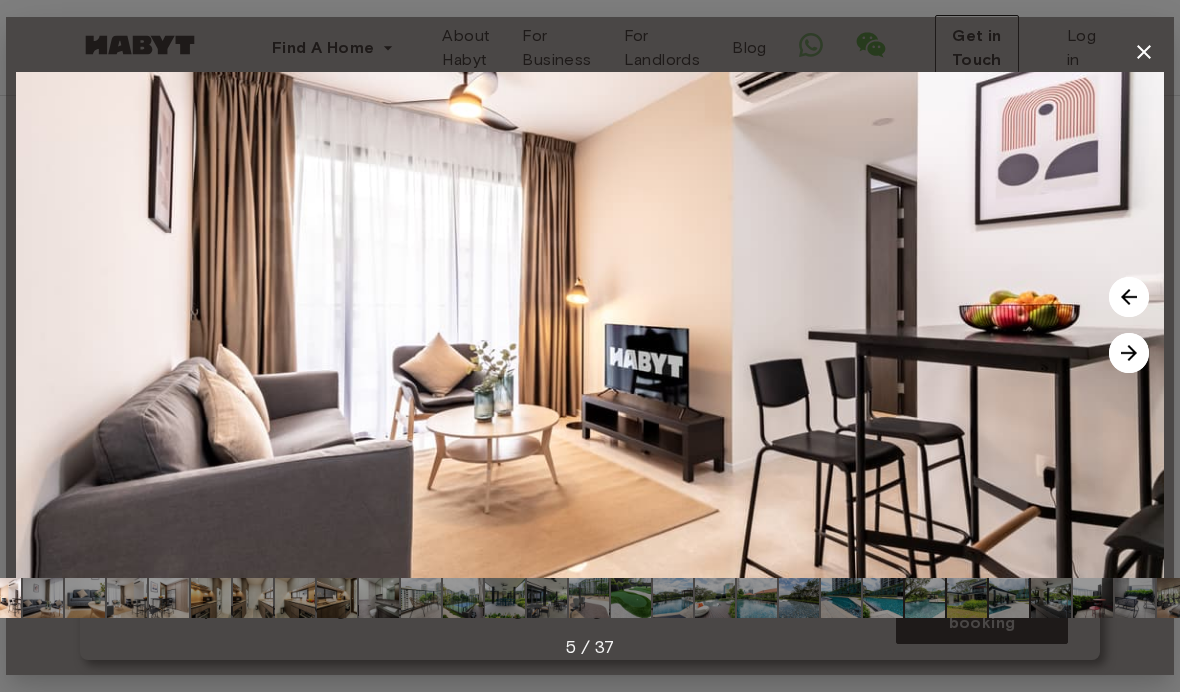 click at bounding box center (1129, 353) 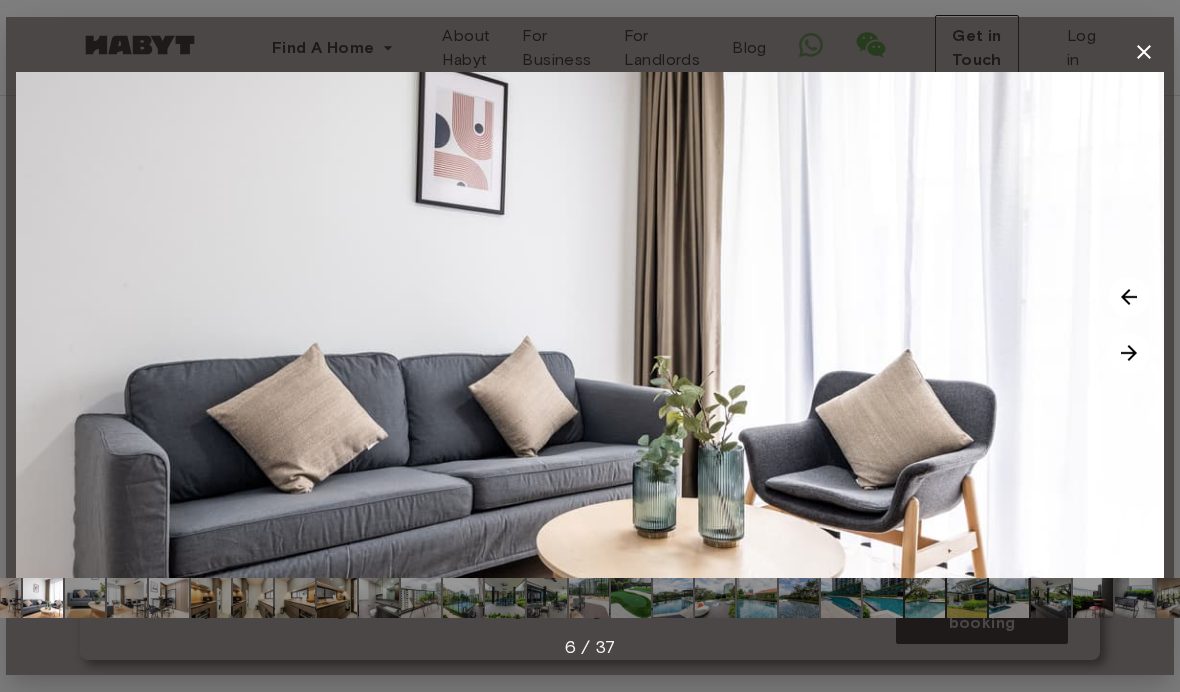 click at bounding box center [1129, 353] 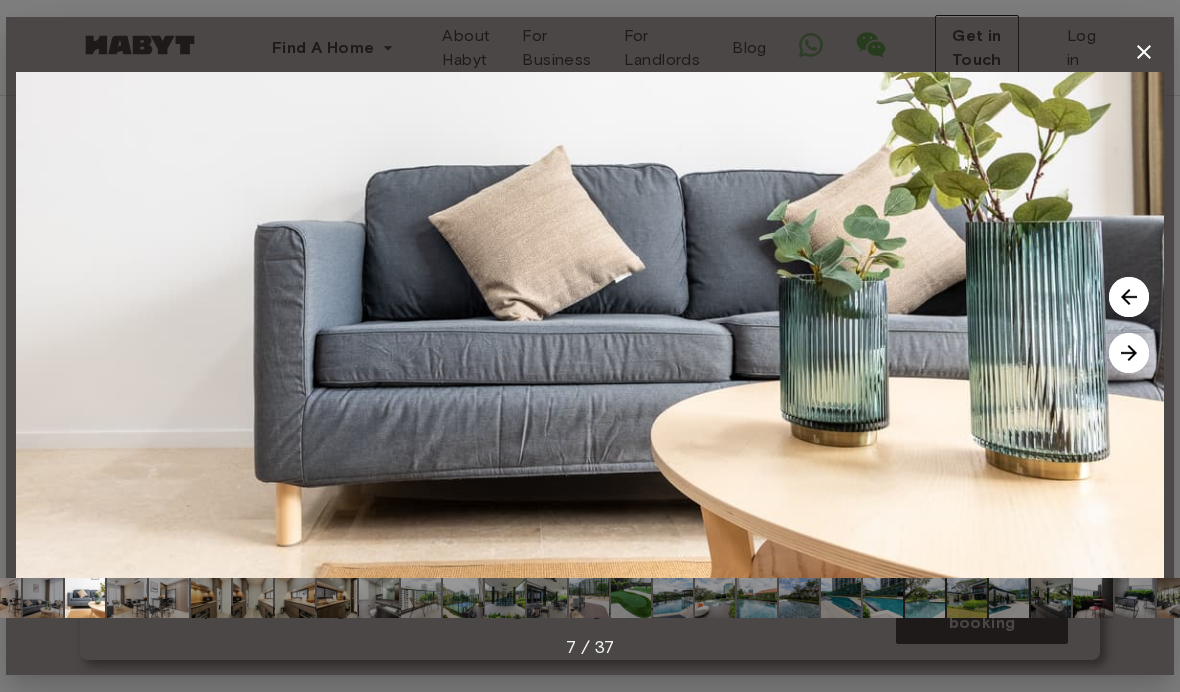 click at bounding box center [1129, 353] 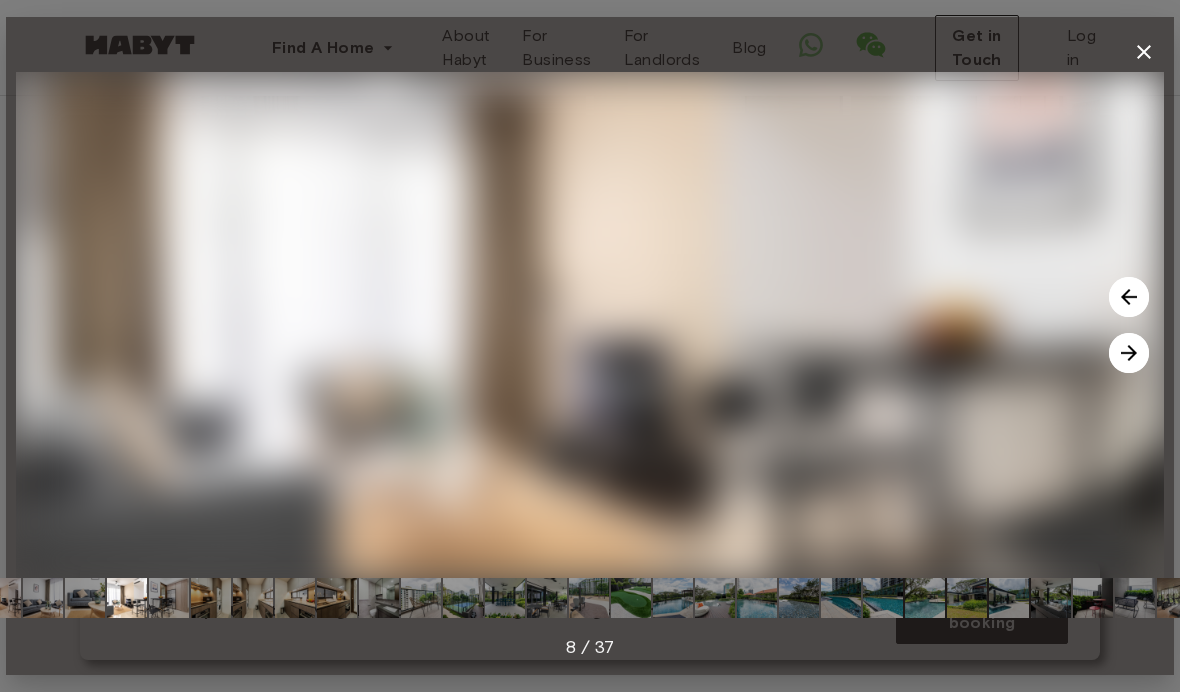 click at bounding box center (1129, 353) 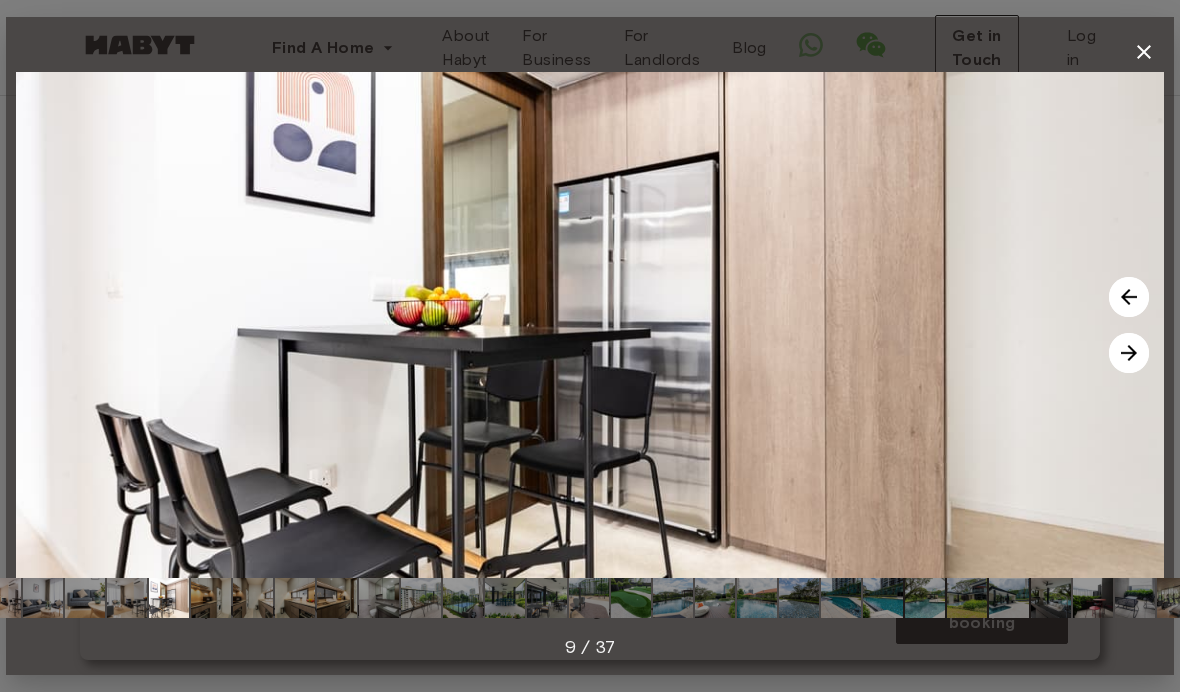 click at bounding box center (1129, 353) 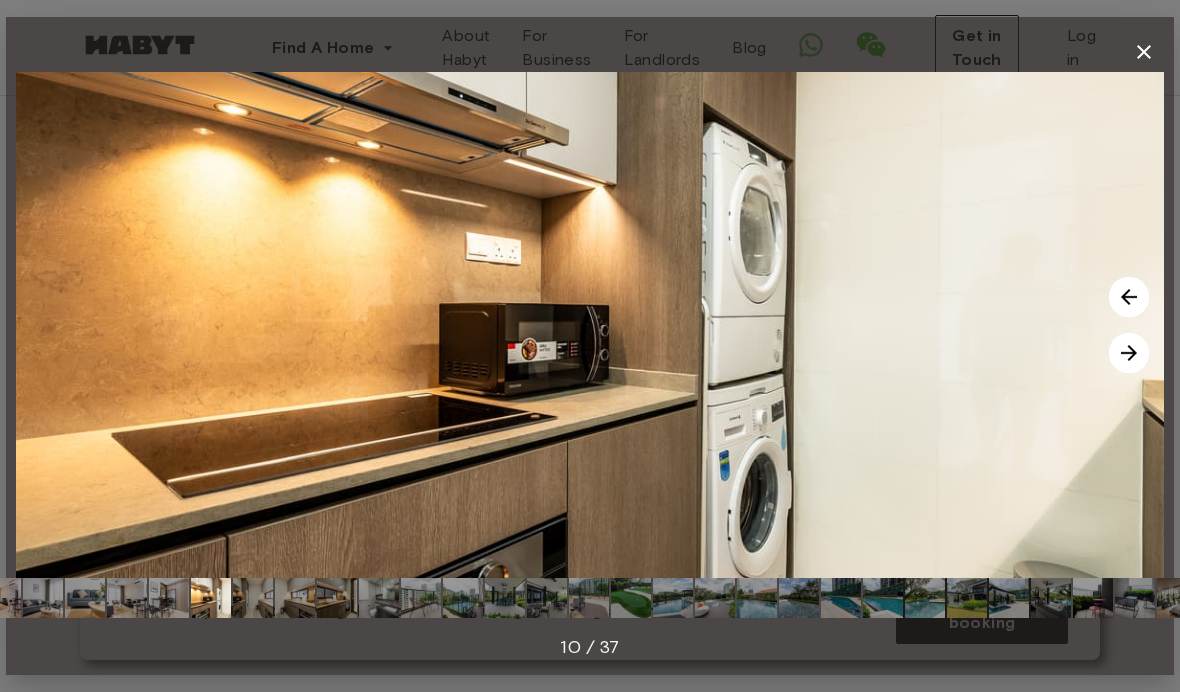 click at bounding box center [1129, 353] 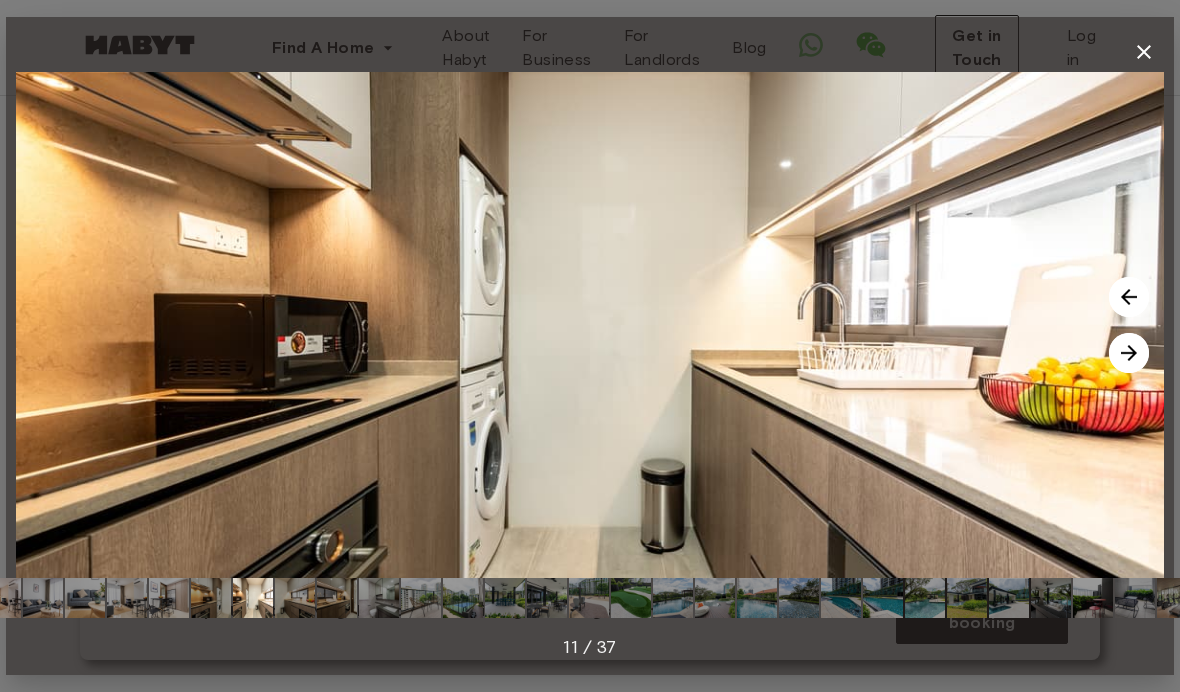 click at bounding box center [1129, 353] 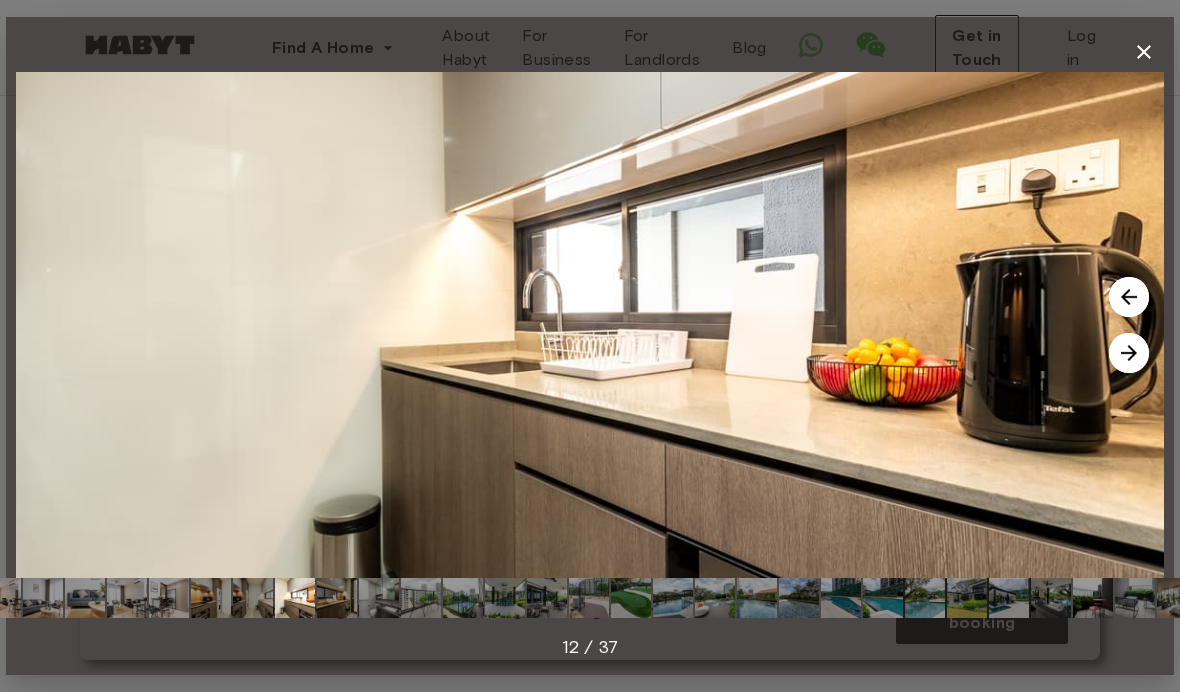 click at bounding box center [1129, 353] 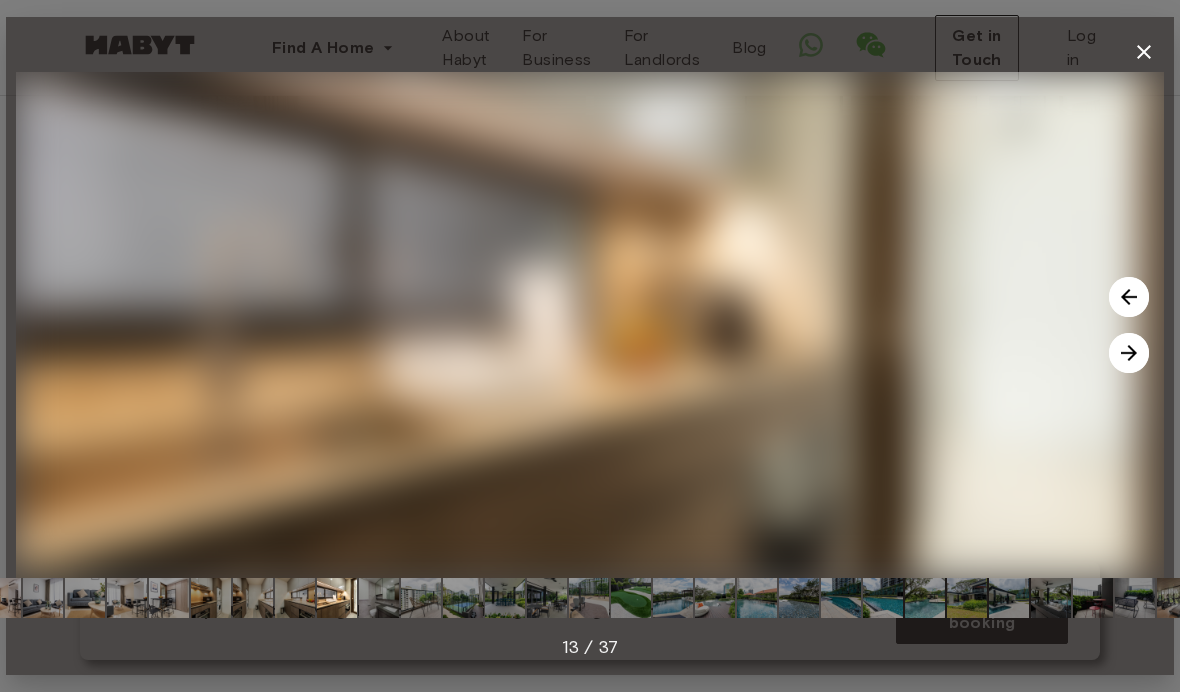 click 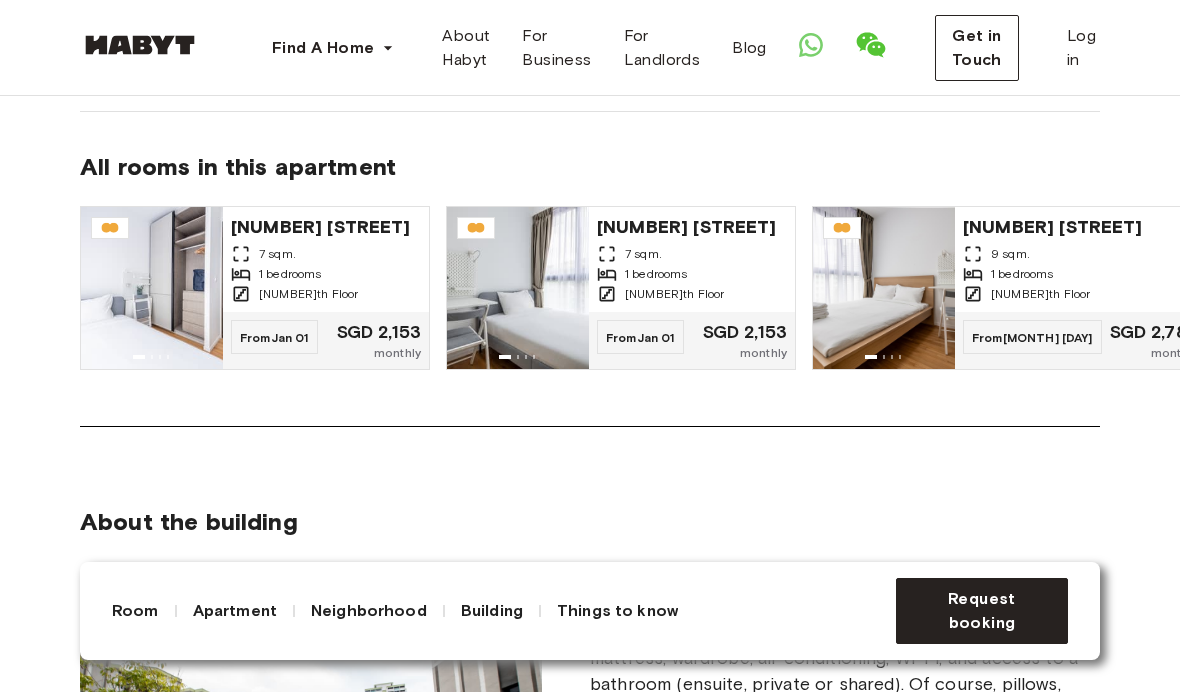 scroll, scrollTop: 1490, scrollLeft: 0, axis: vertical 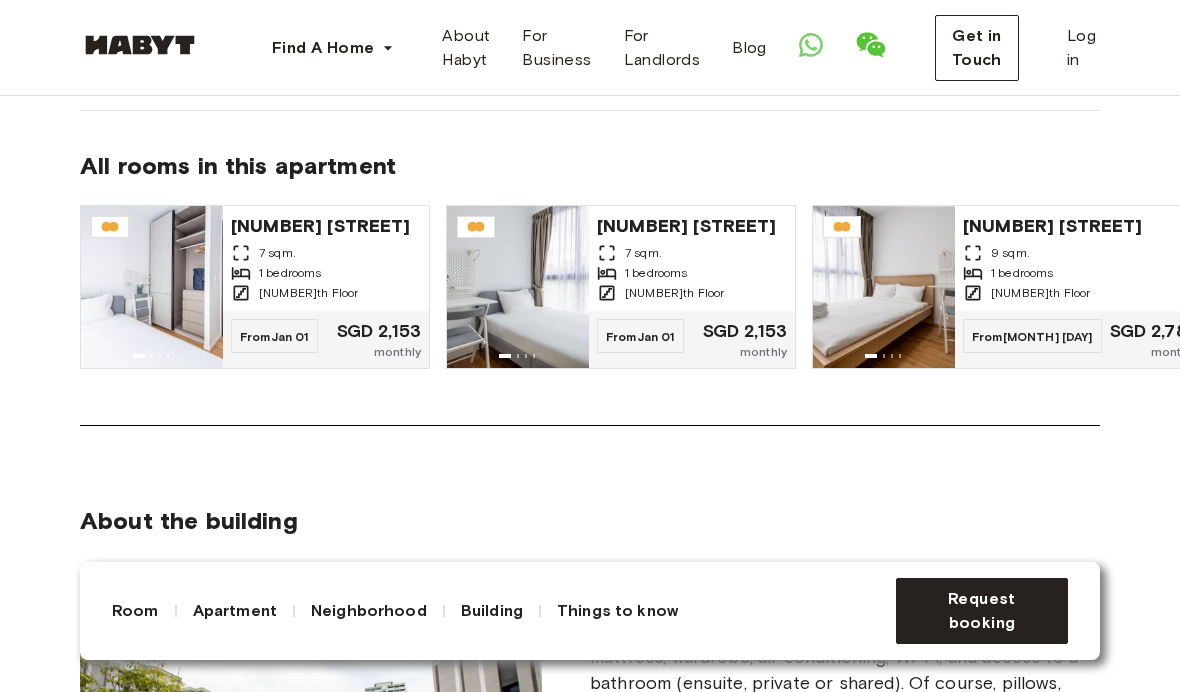 click on "1 bedrooms" at bounding box center (326, 273) 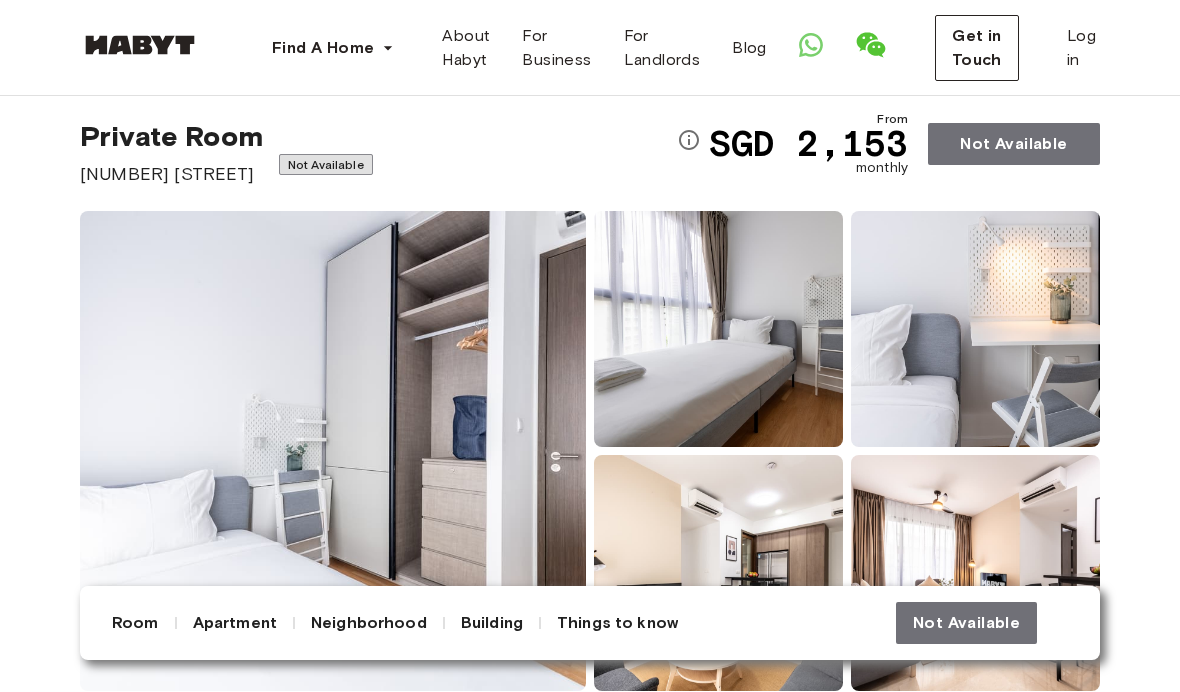scroll, scrollTop: 0, scrollLeft: 0, axis: both 